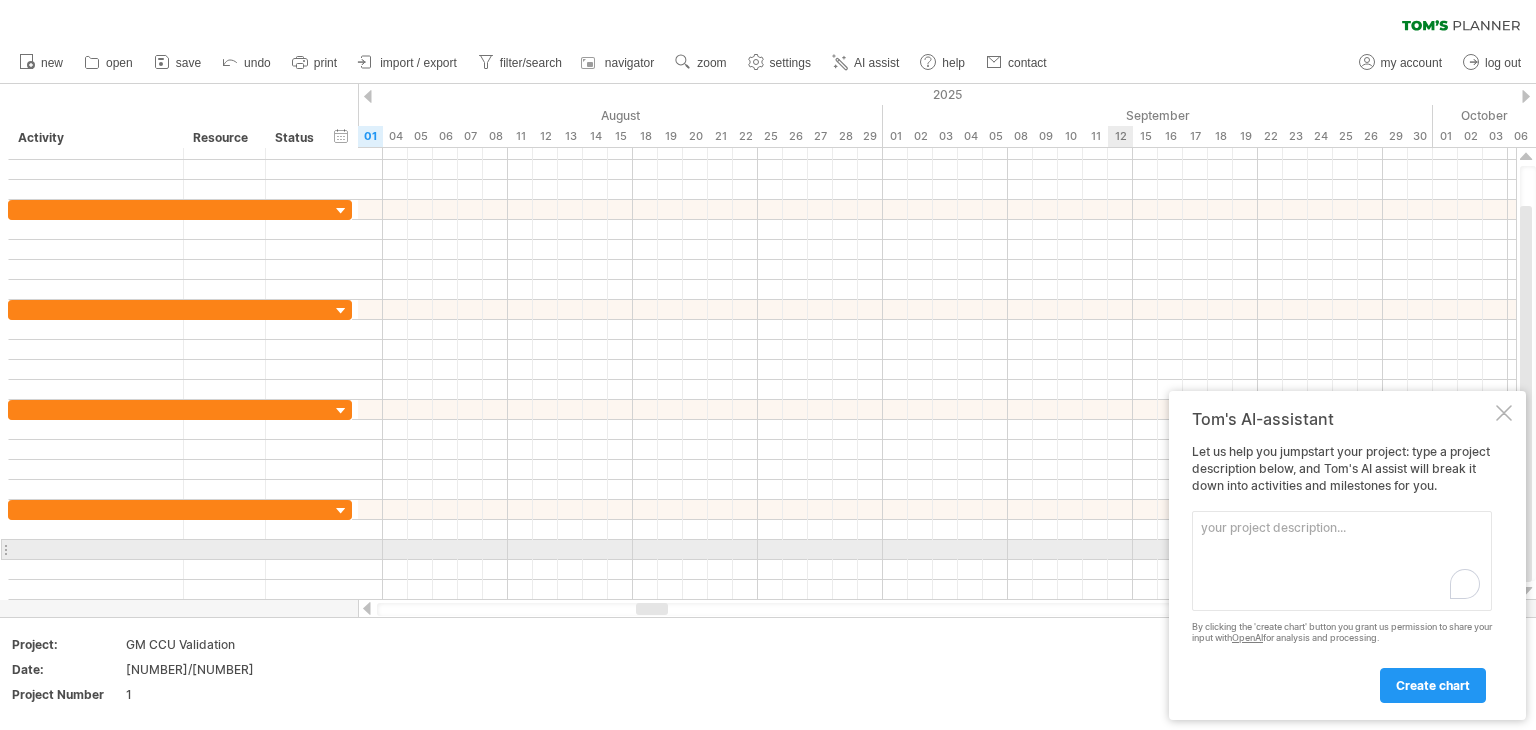 scroll, scrollTop: 0, scrollLeft: 0, axis: both 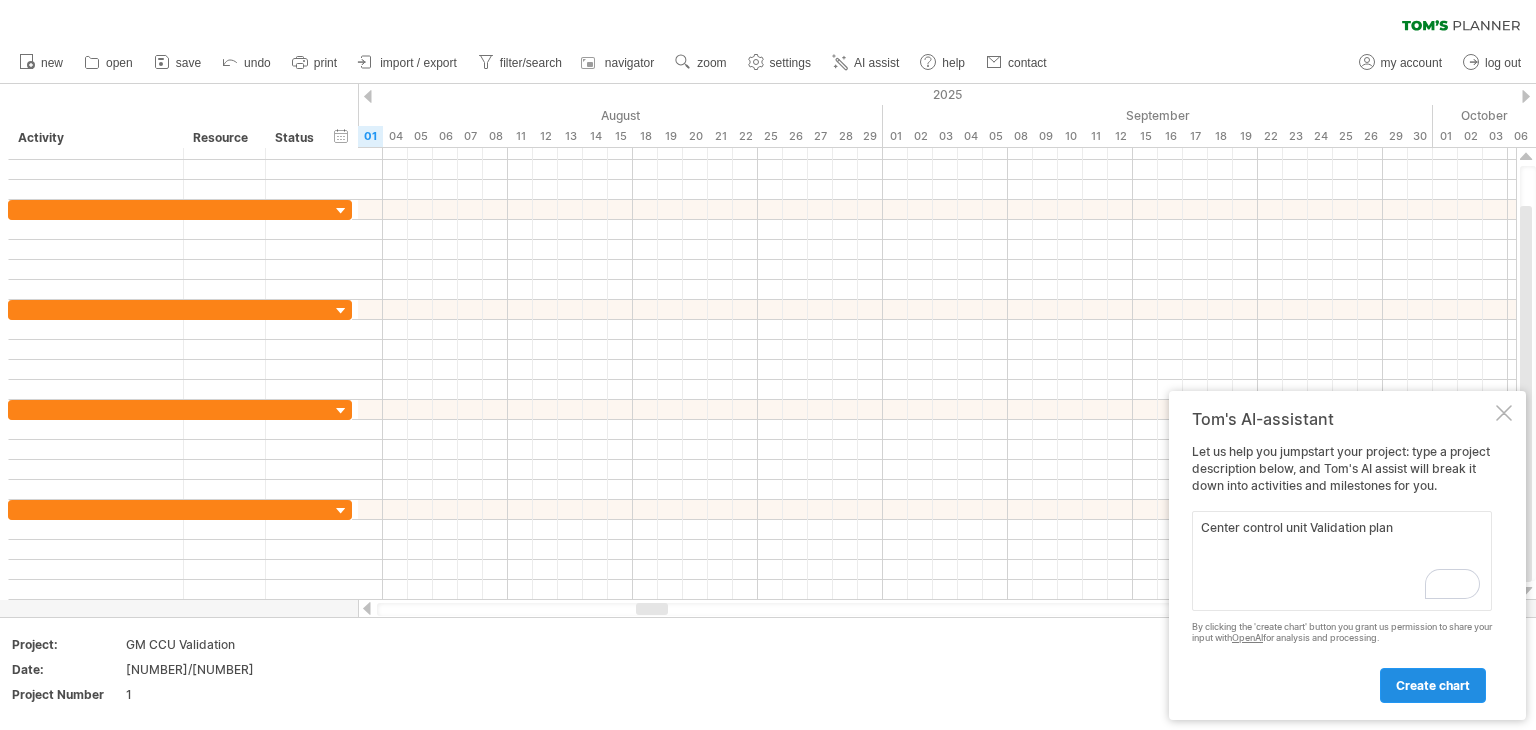type on "Center control unit Validation plan" 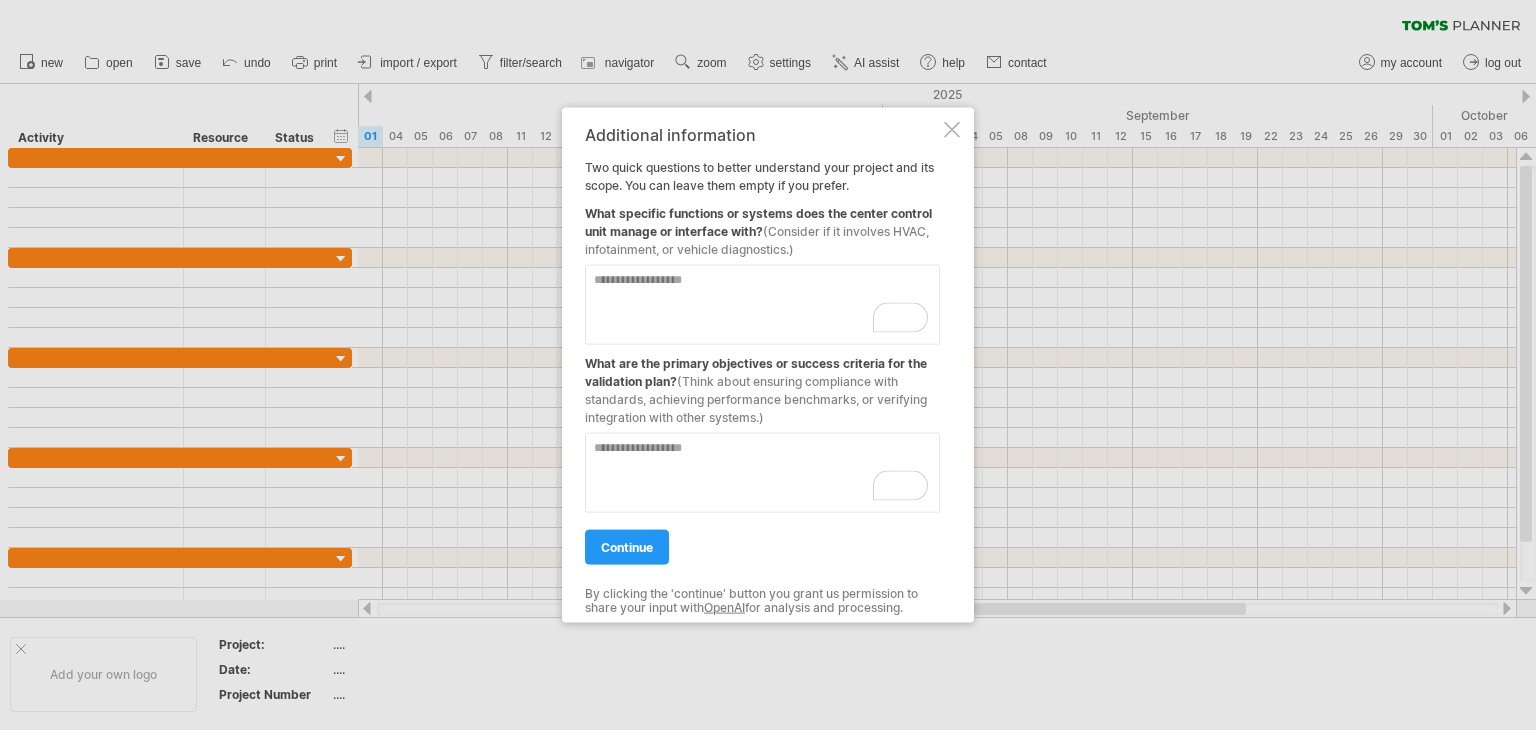 click at bounding box center [762, 305] 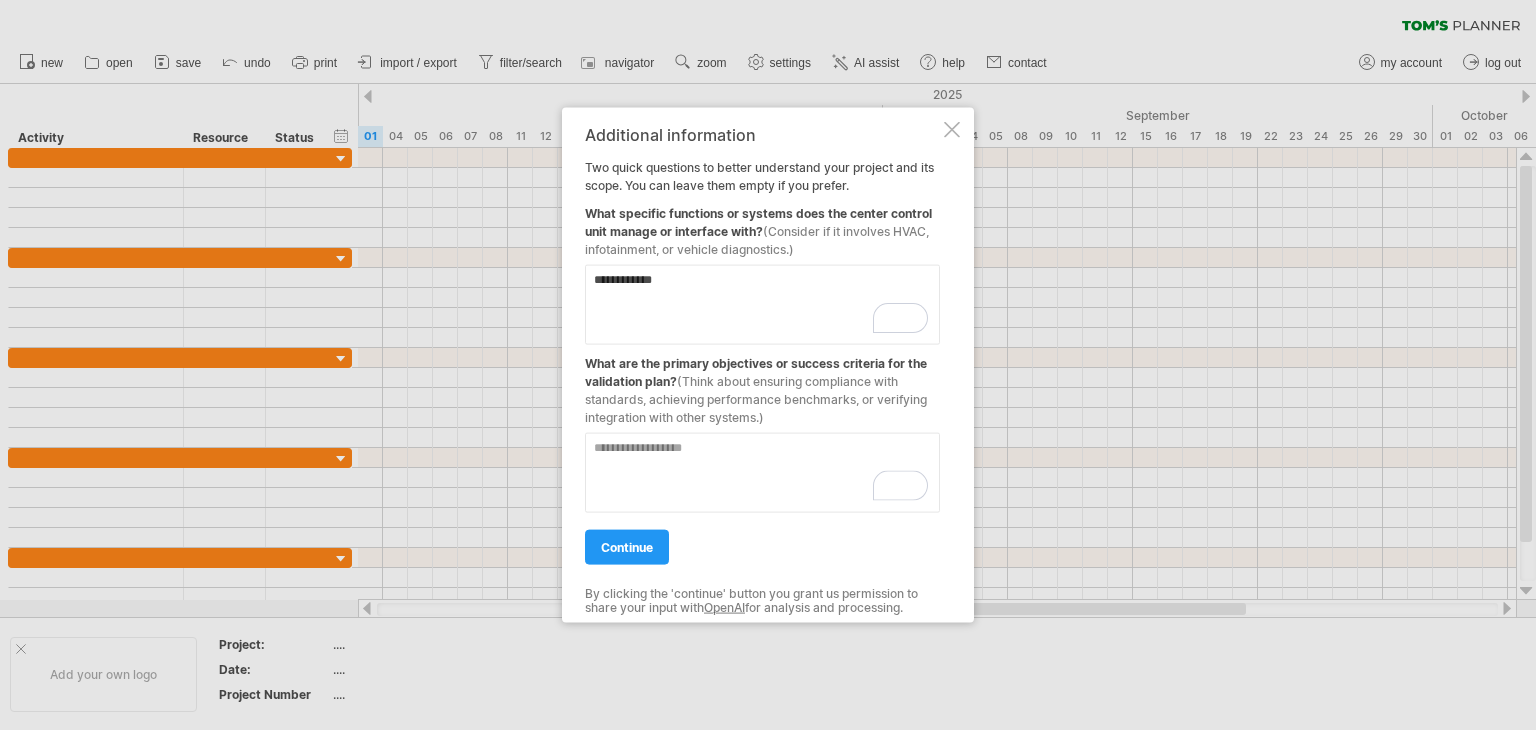 type on "**********" 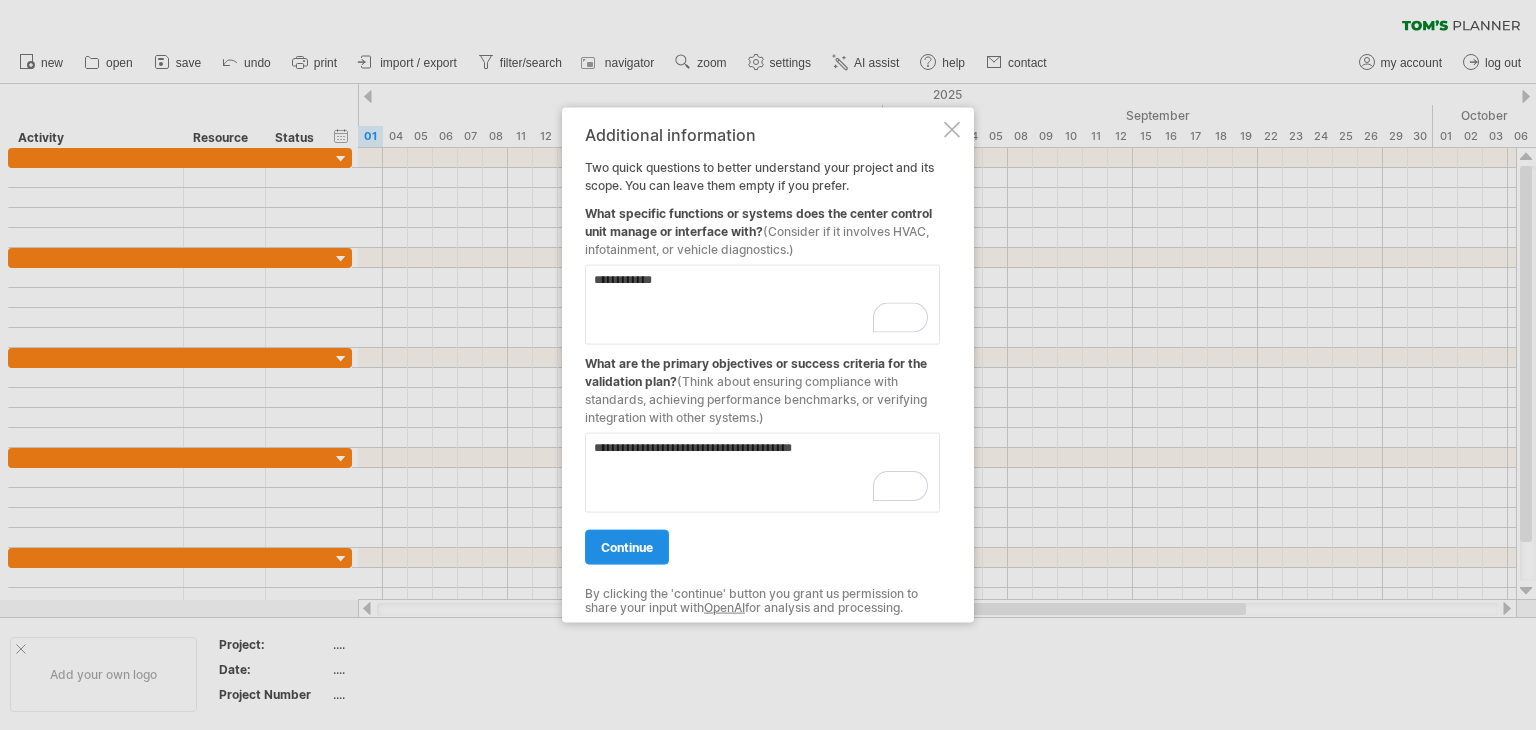 type on "**********" 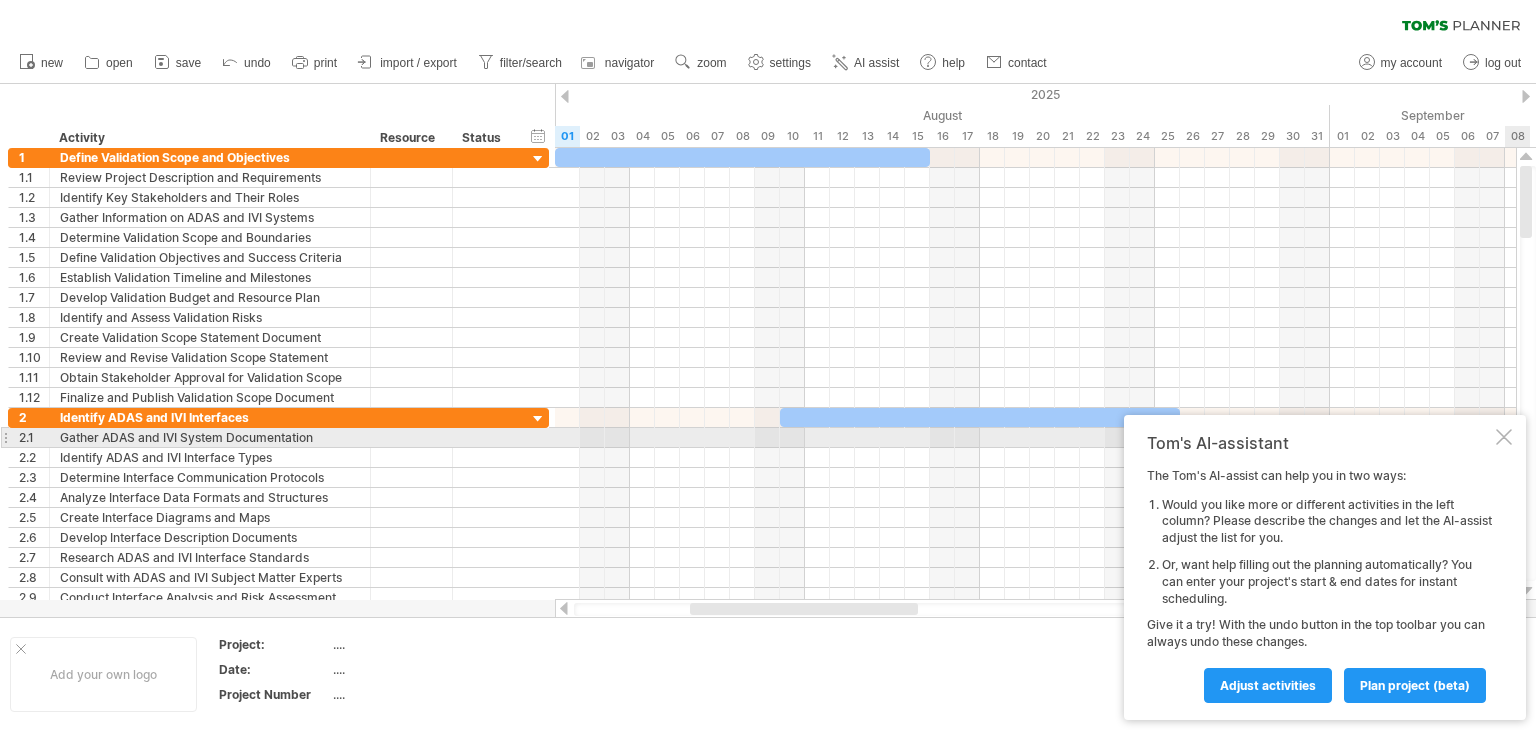 click at bounding box center (1504, 437) 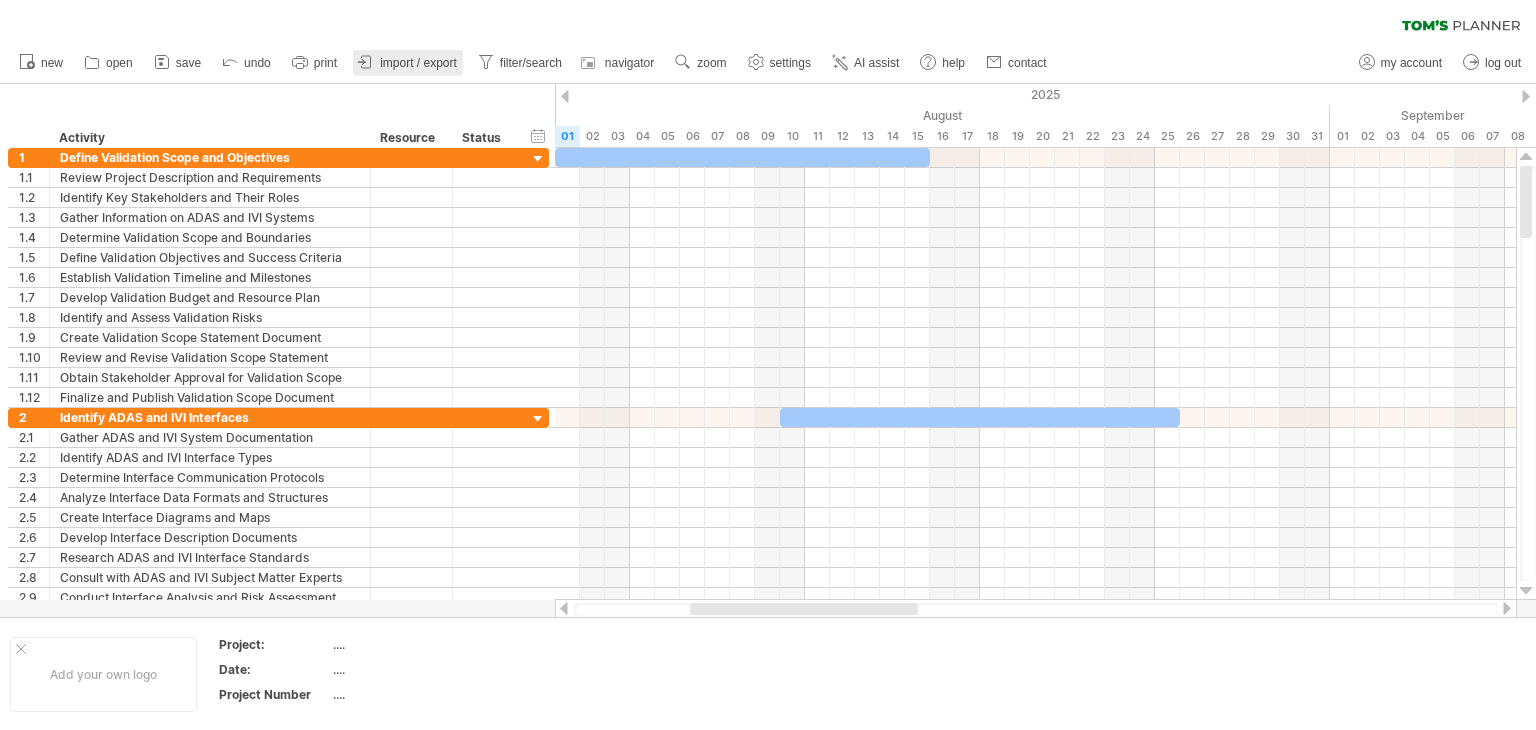 click on "import / export" at bounding box center [418, 63] 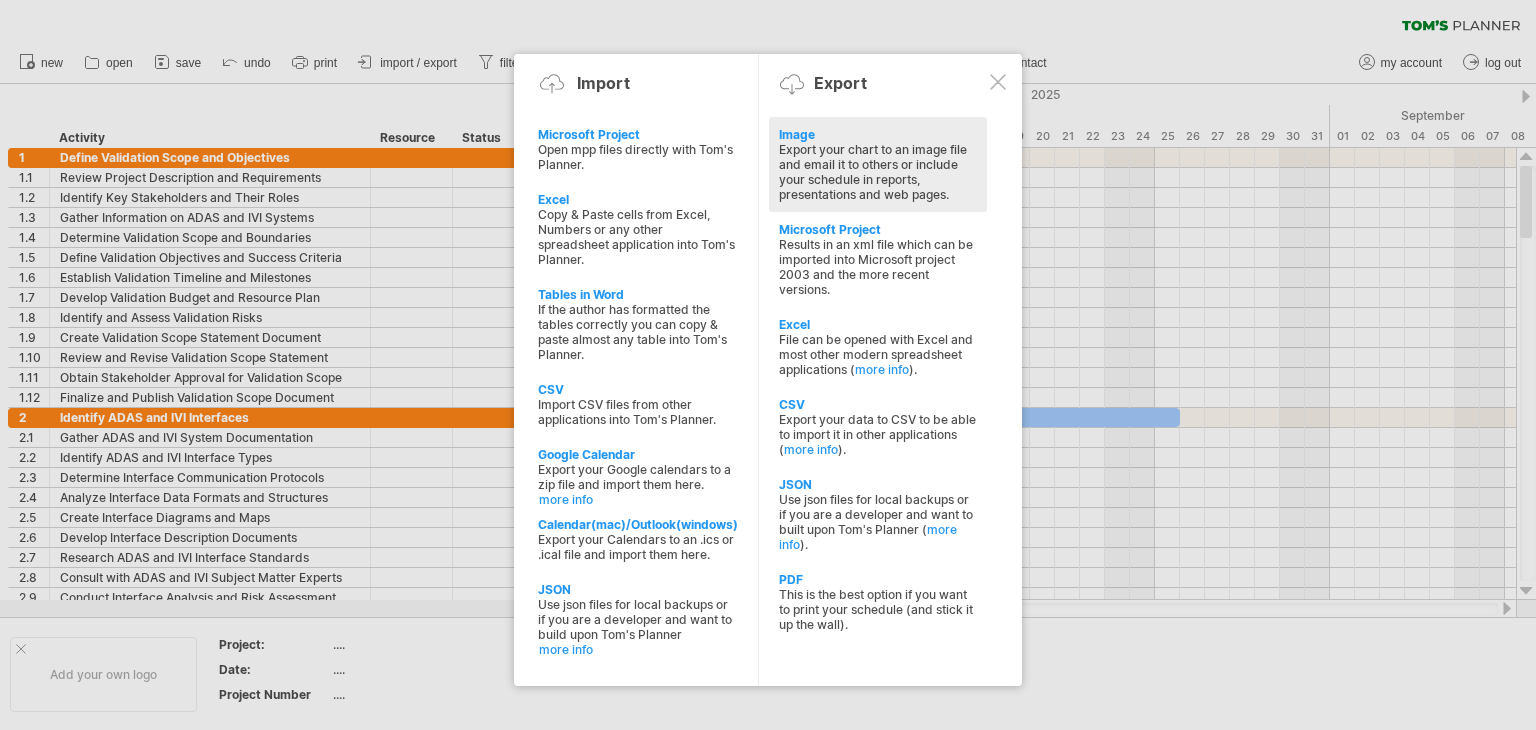 click on "Export your chart to an image file and email it to others or include your schedule in reports, presentations and web pages." at bounding box center [878, 172] 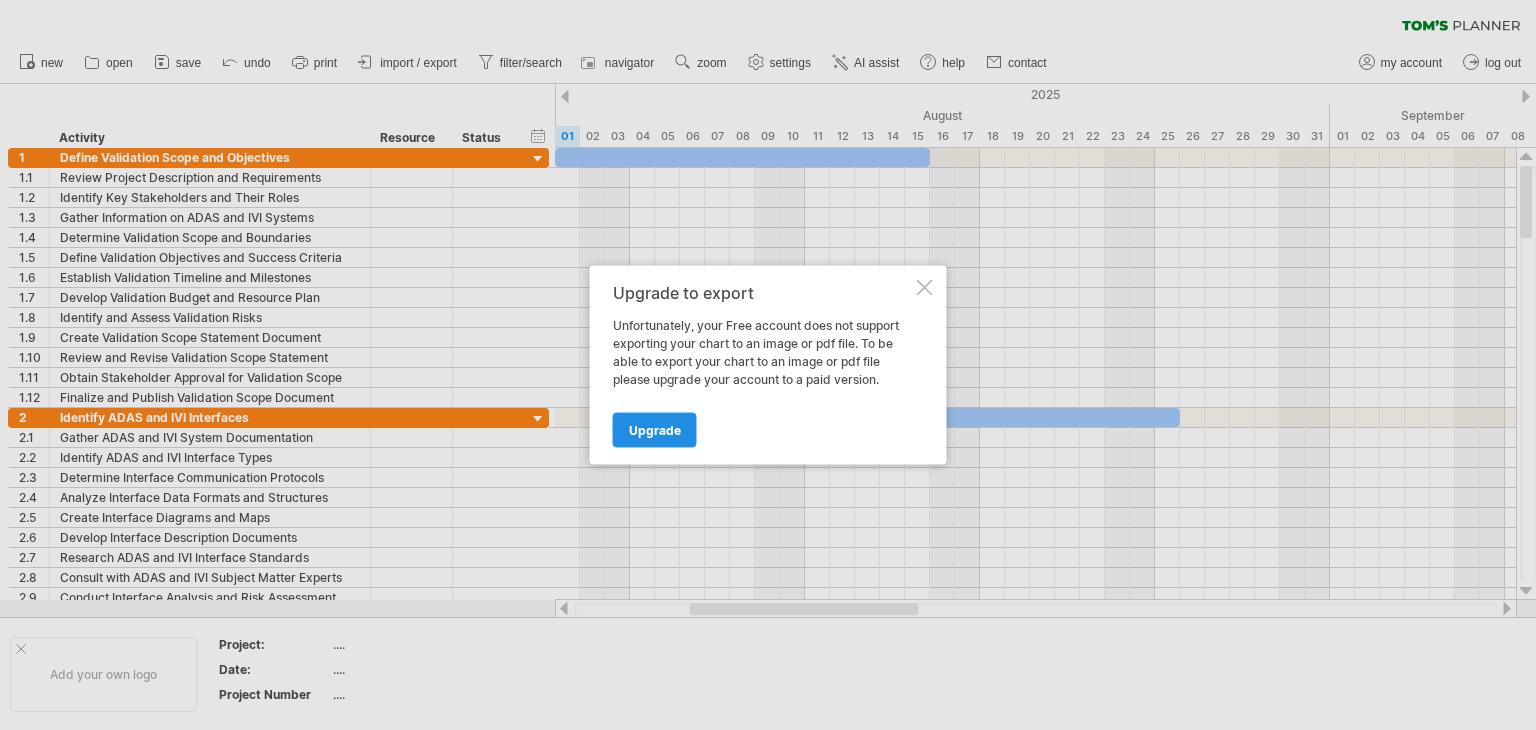 click on "Upgrade" at bounding box center [655, 430] 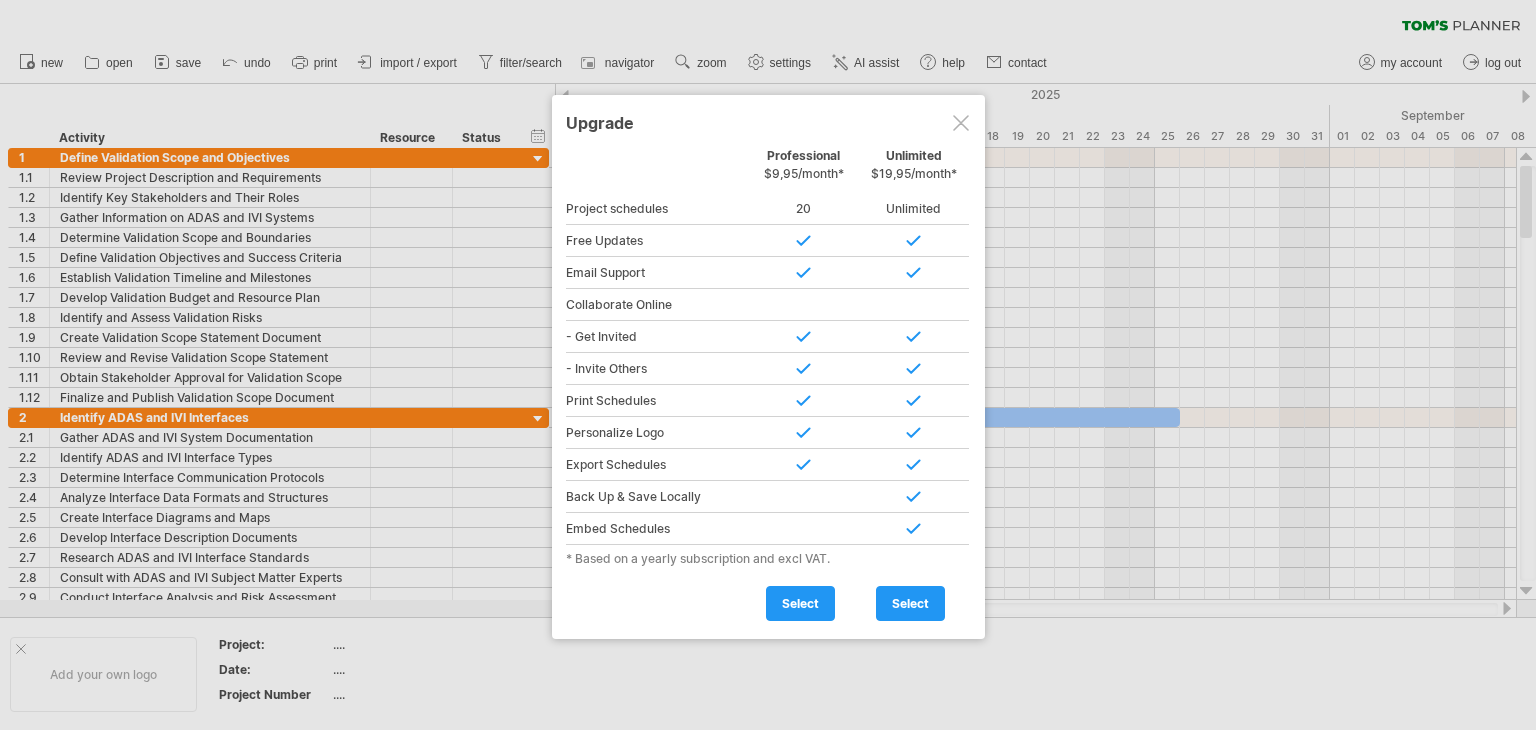 click at bounding box center (961, 123) 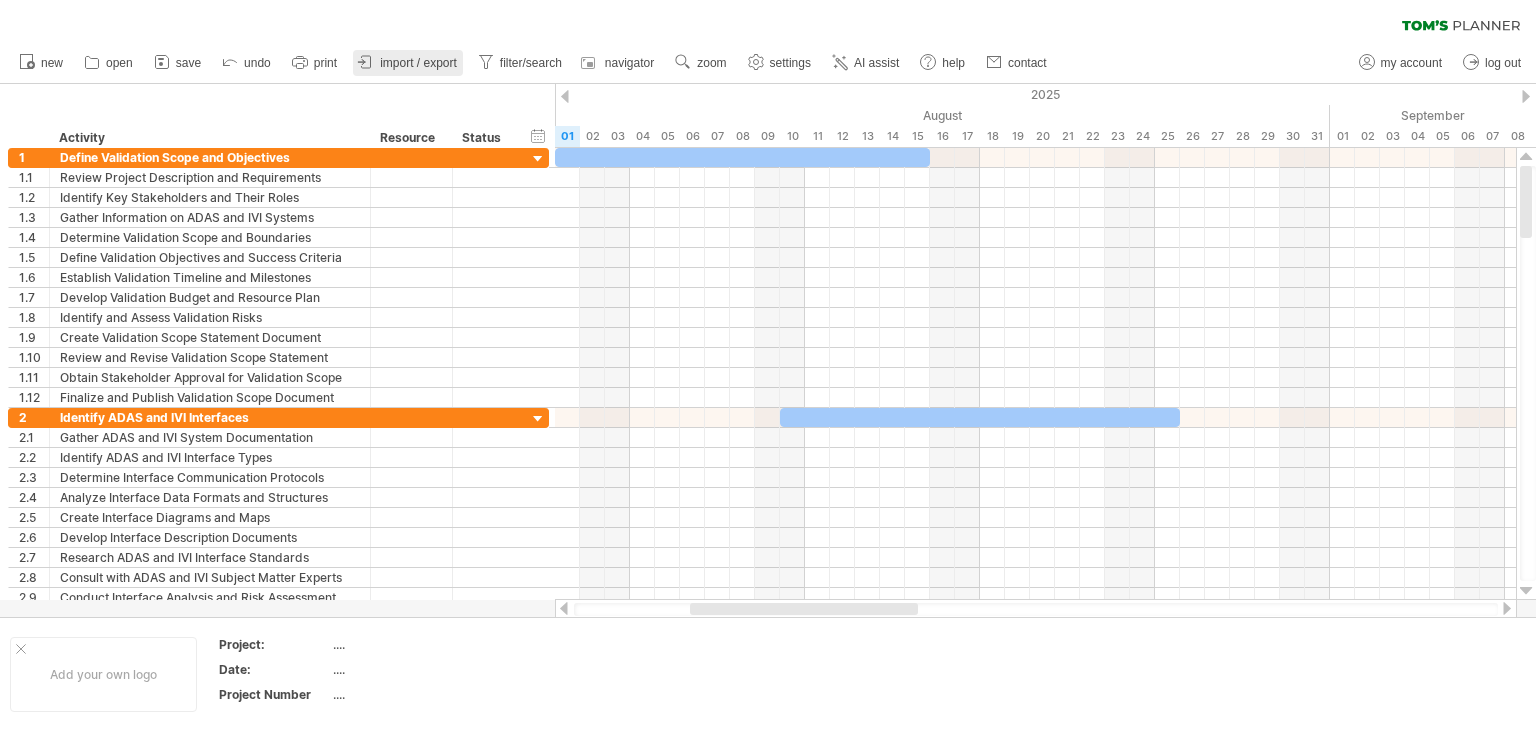 click on "import / export" at bounding box center [418, 63] 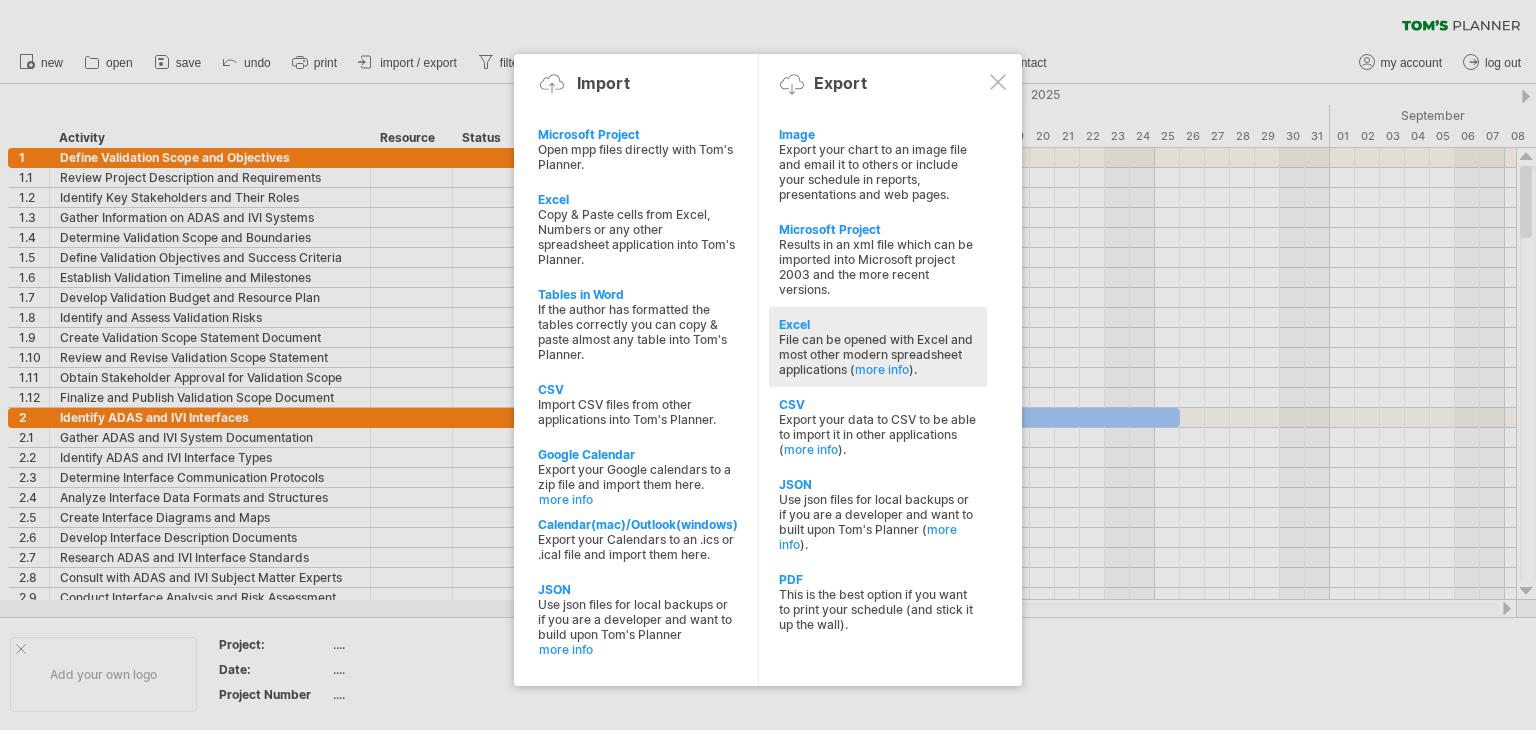 click on "File can be opened with Excel and most other modern spreadsheet applications
( more info )." at bounding box center (878, 354) 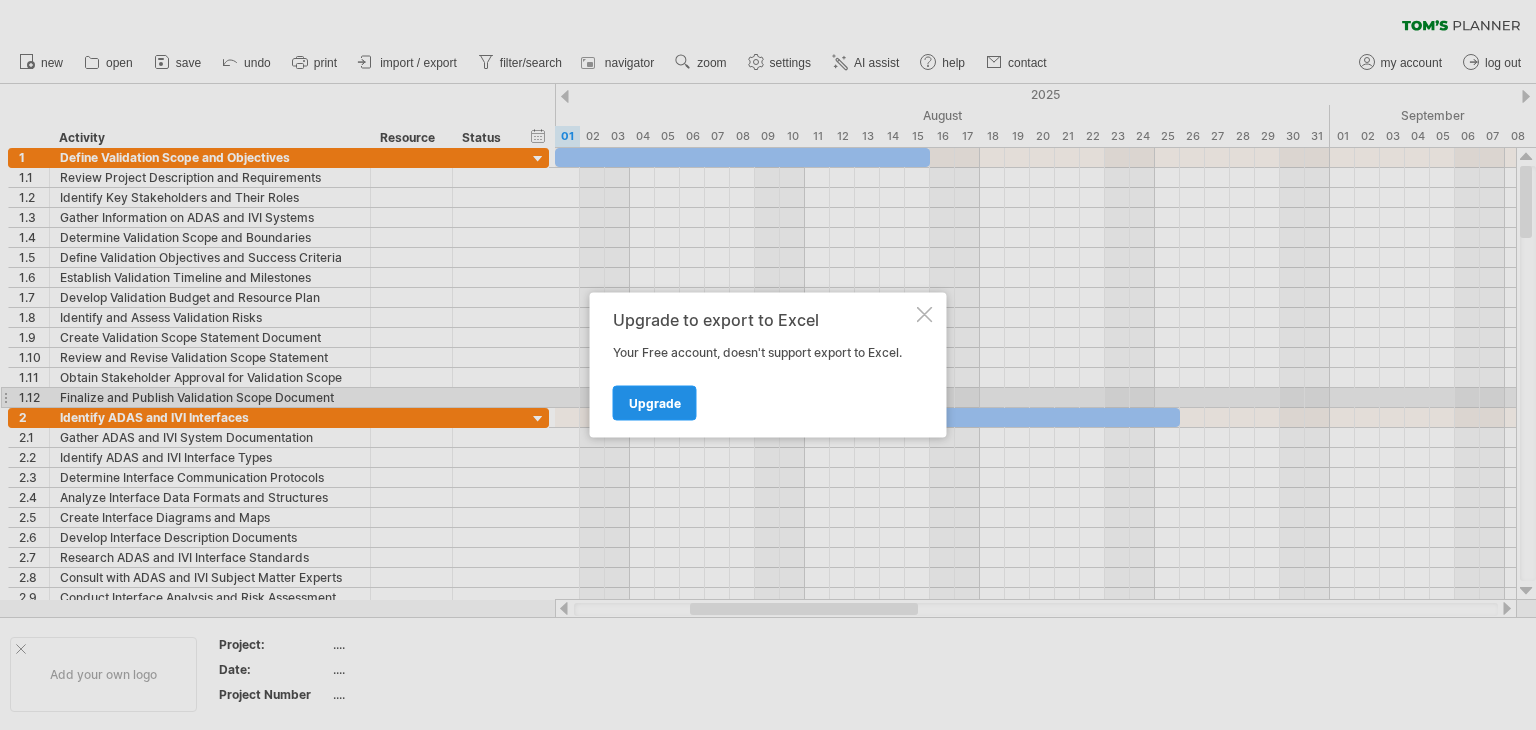 click on "Upgrade" at bounding box center (655, 403) 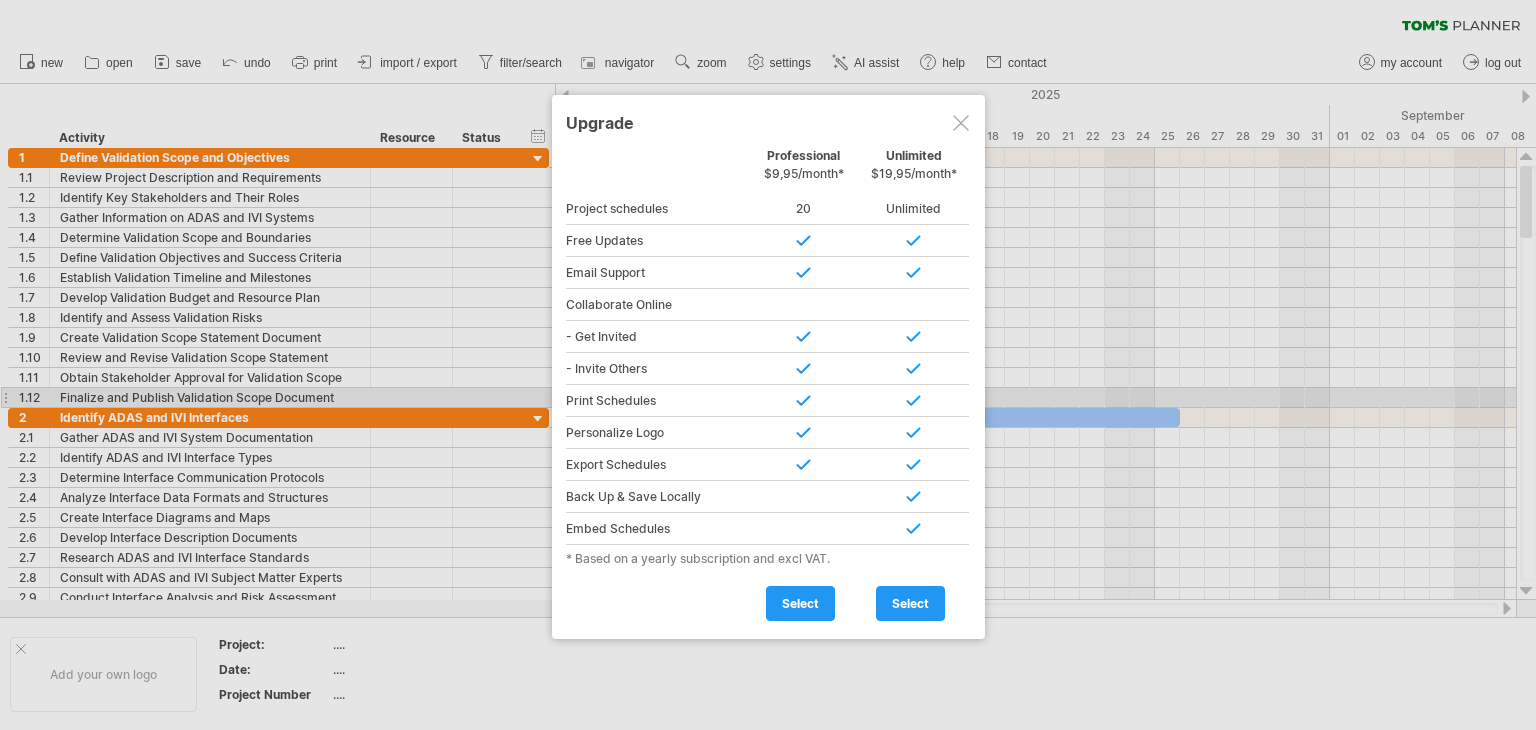 click at bounding box center (961, 123) 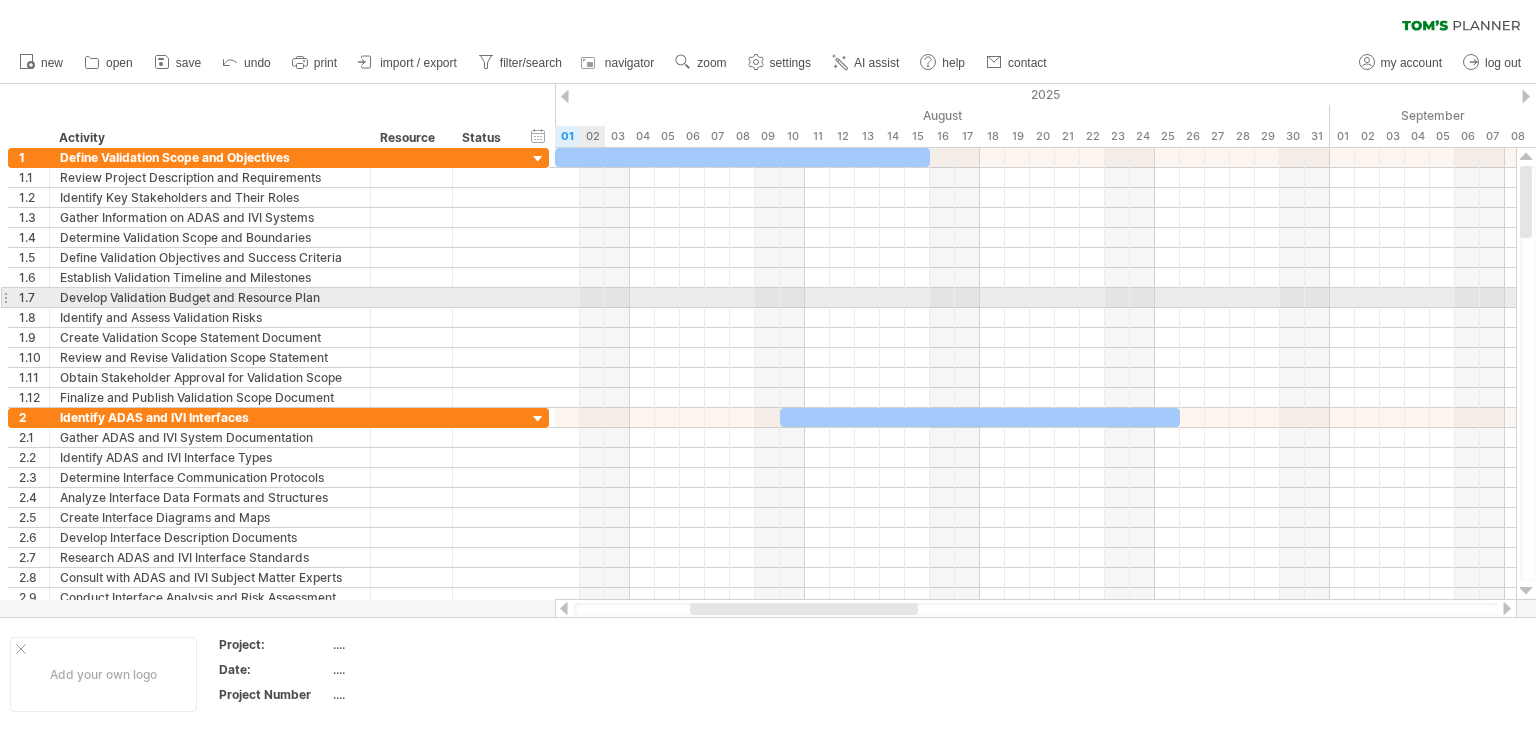 click at bounding box center [1035, 298] 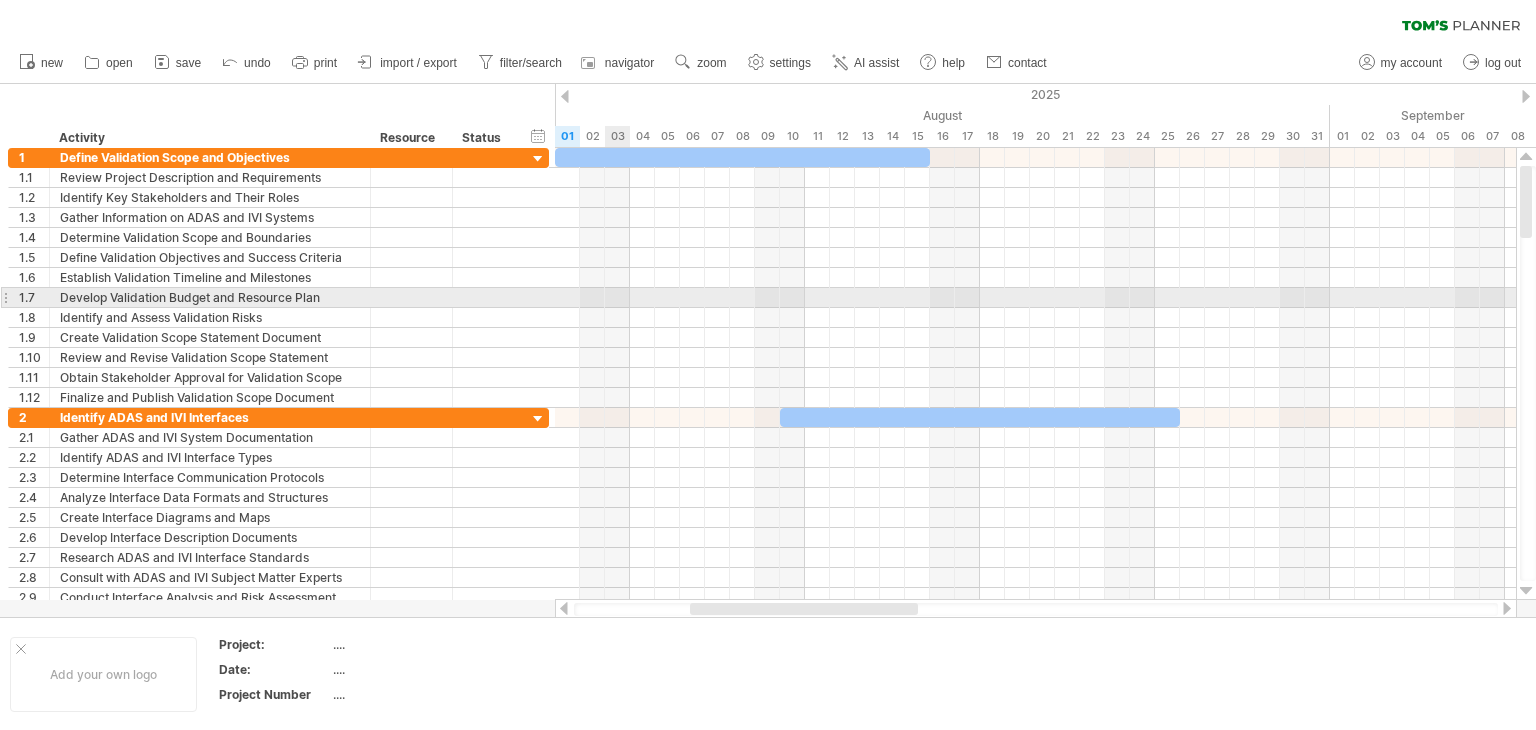 click at bounding box center (1035, 298) 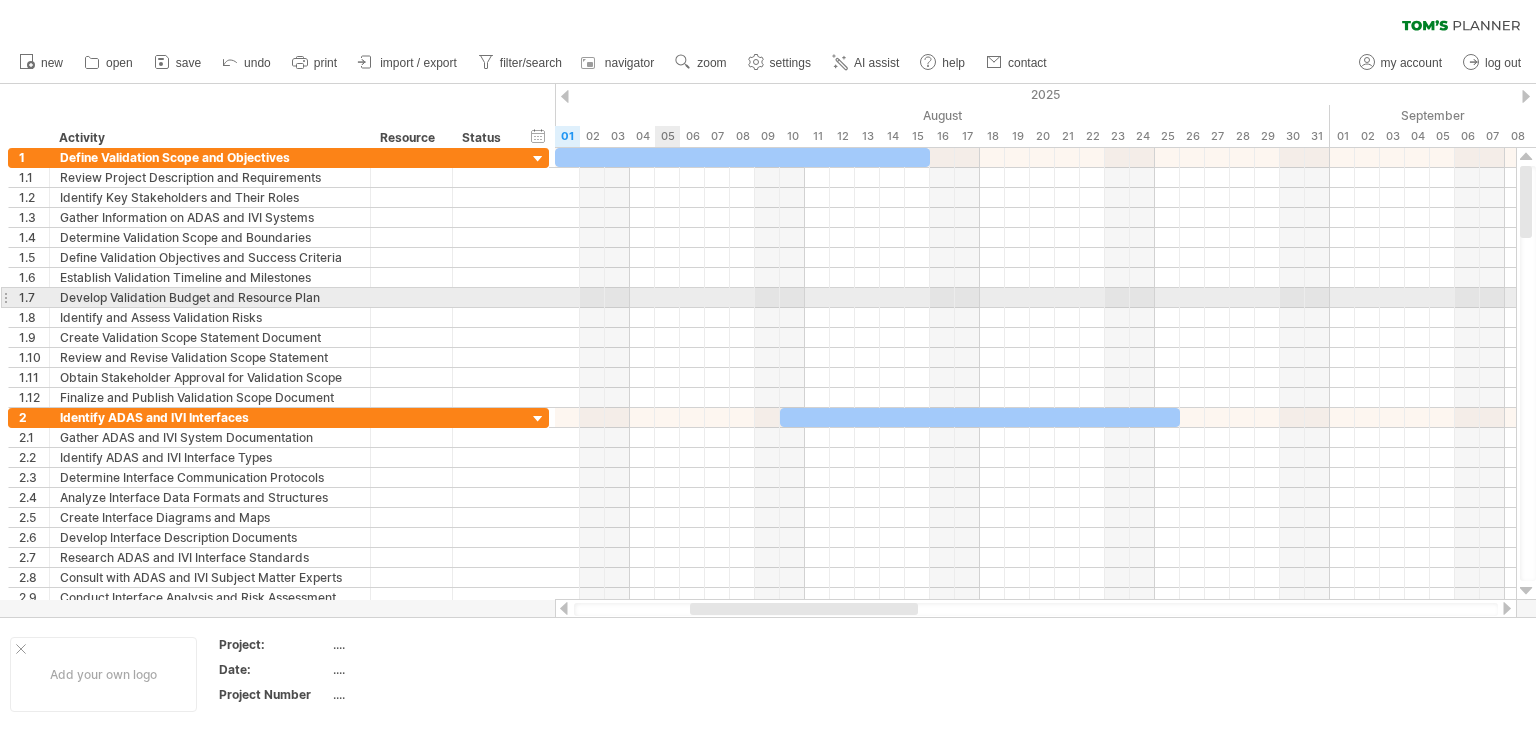 drag, startPoint x: 659, startPoint y: 288, endPoint x: 781, endPoint y: 285, distance: 122.03688 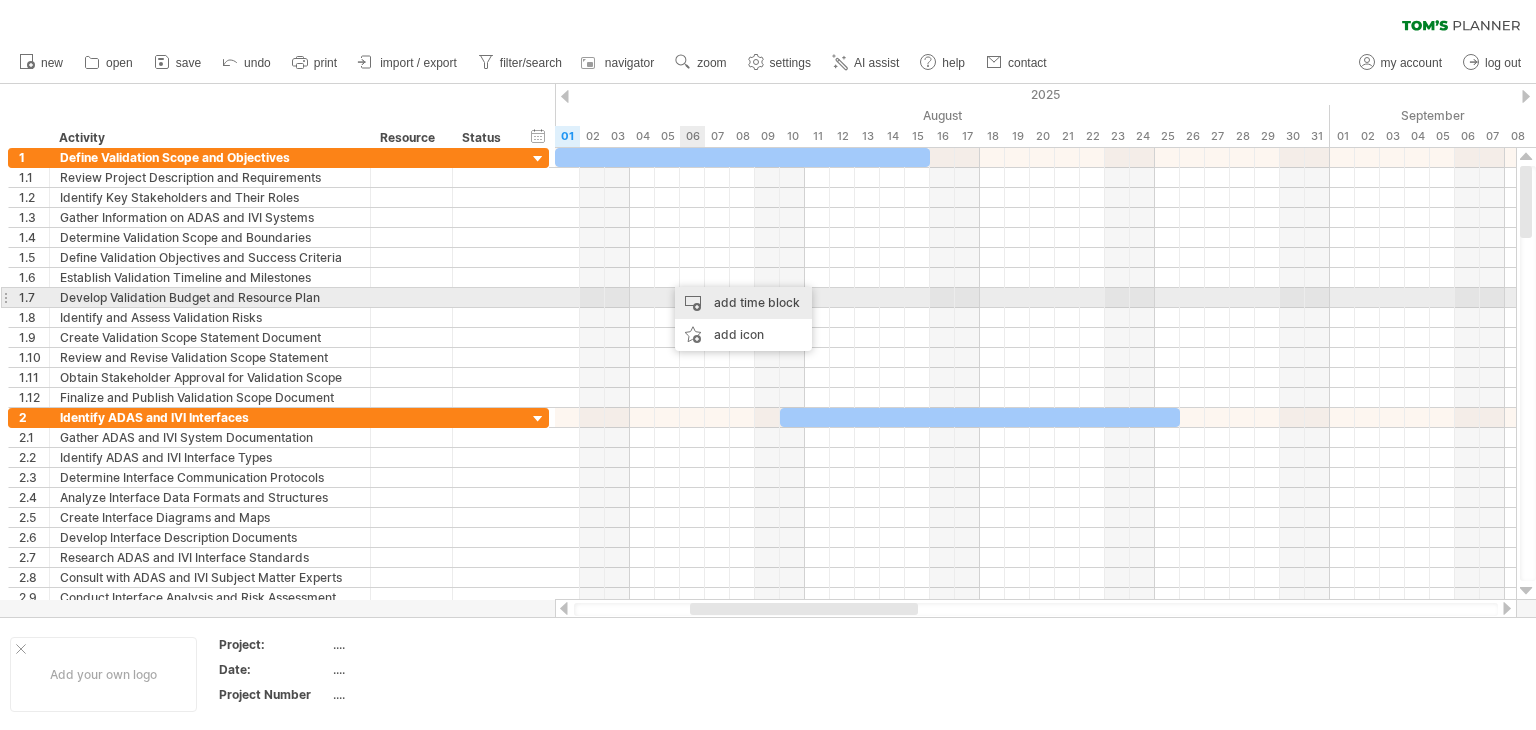 click on "add time block" at bounding box center (743, 303) 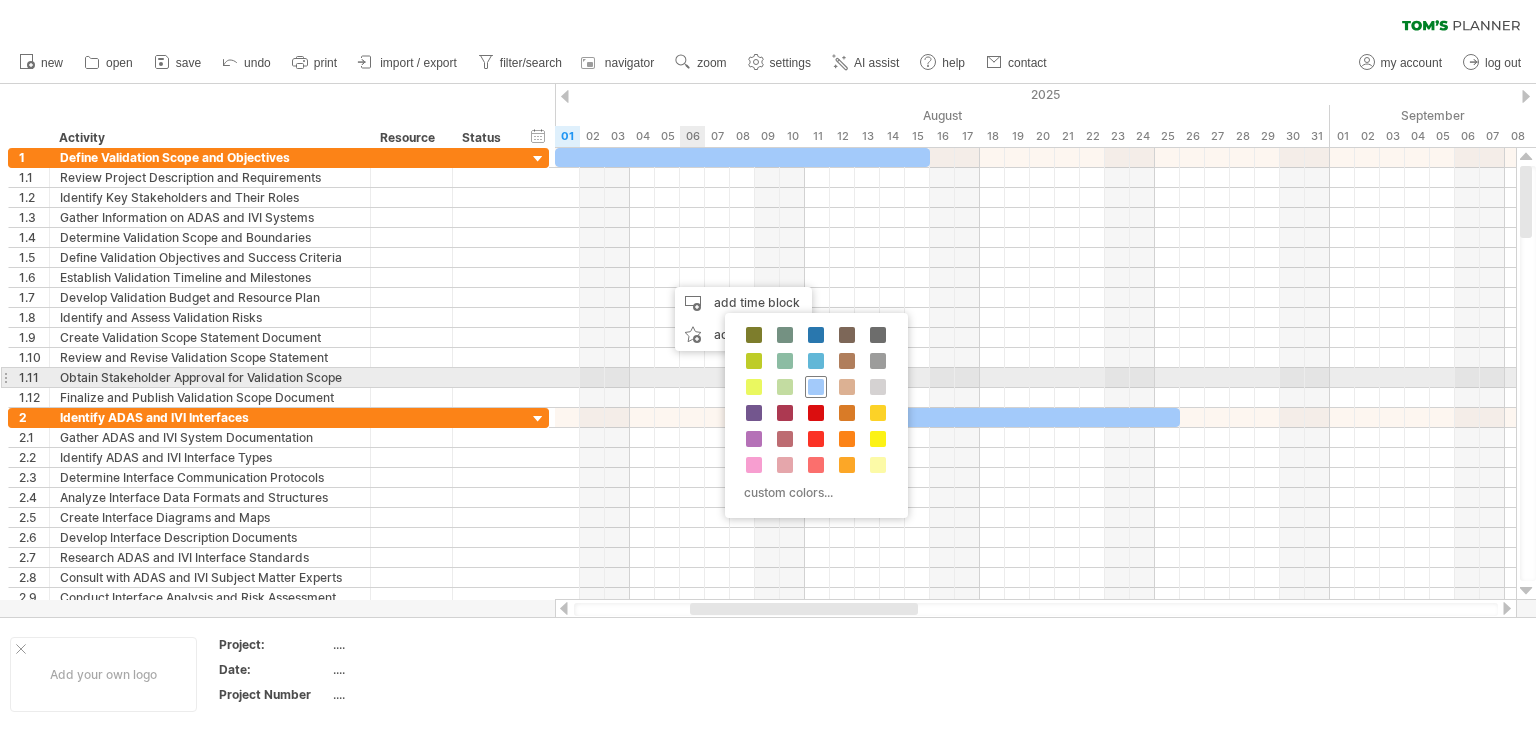 click at bounding box center (816, 387) 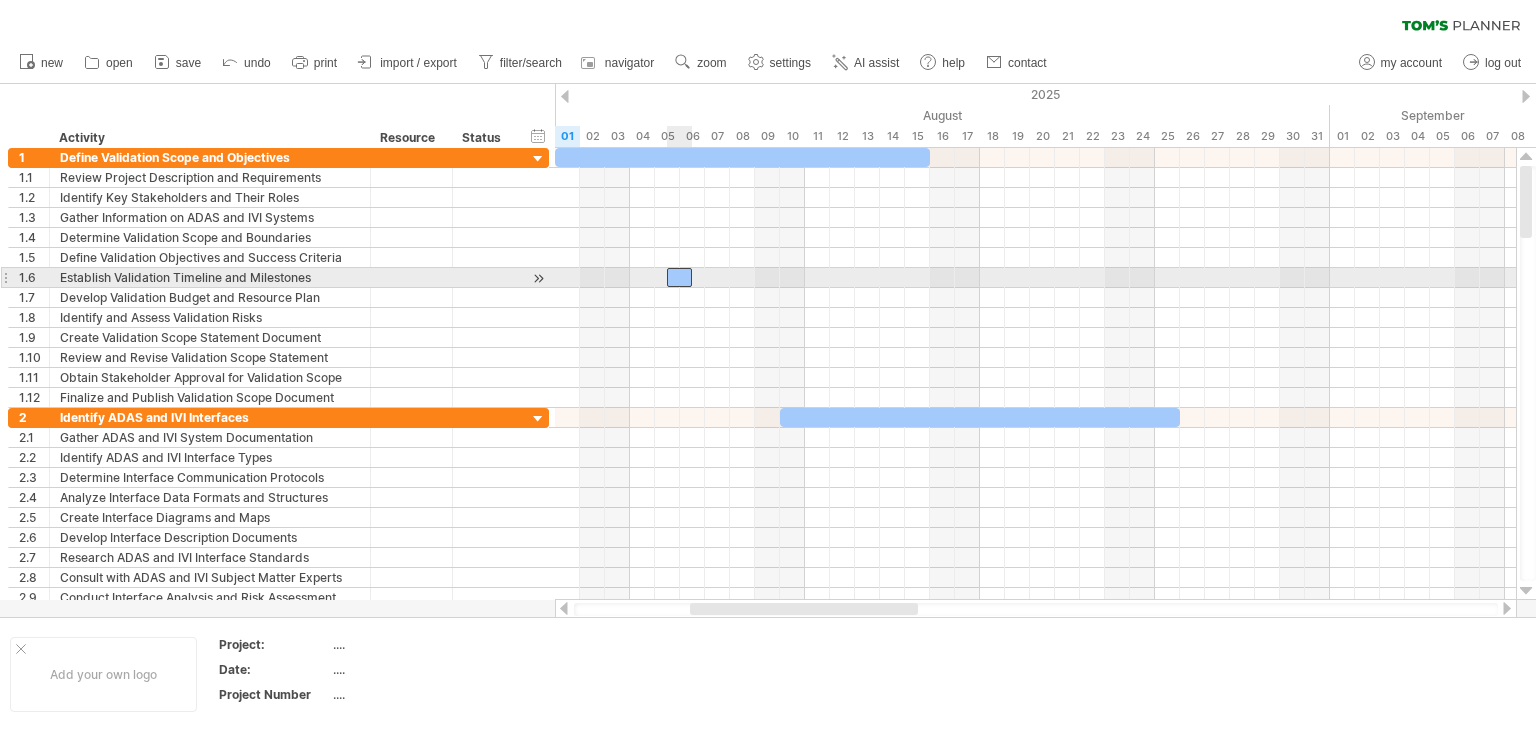 click at bounding box center [679, 277] 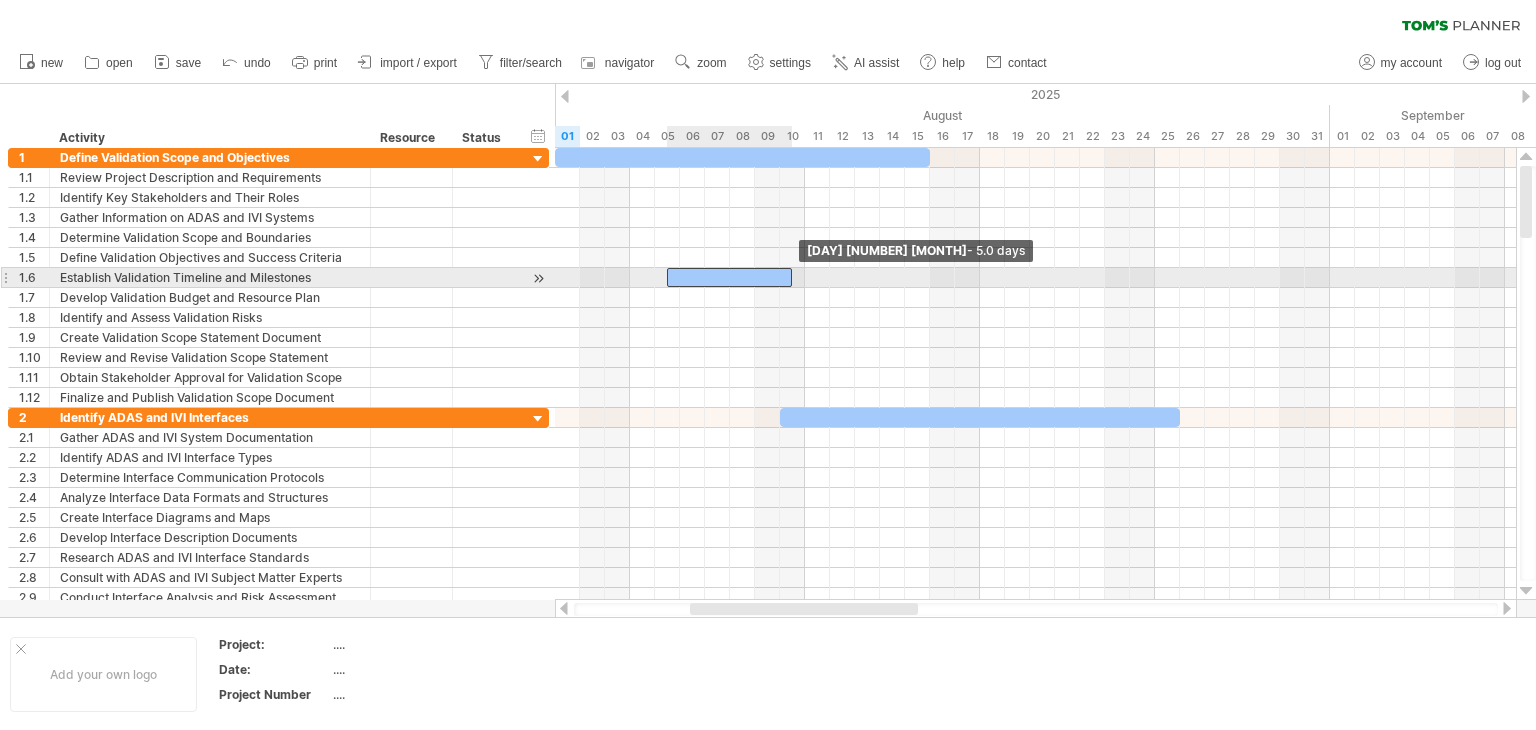 drag, startPoint x: 691, startPoint y: 277, endPoint x: 797, endPoint y: 275, distance: 106.01887 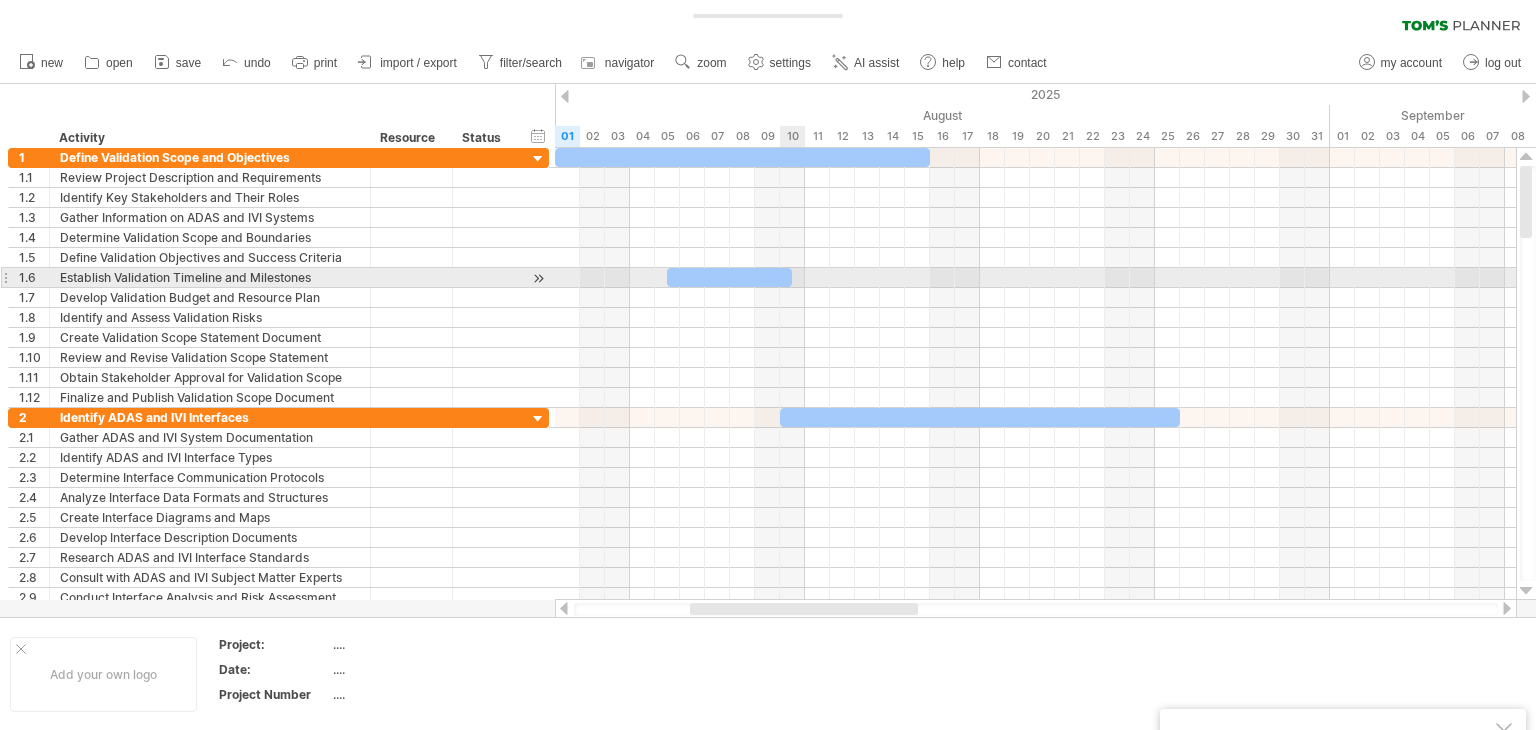 click at bounding box center (1035, 278) 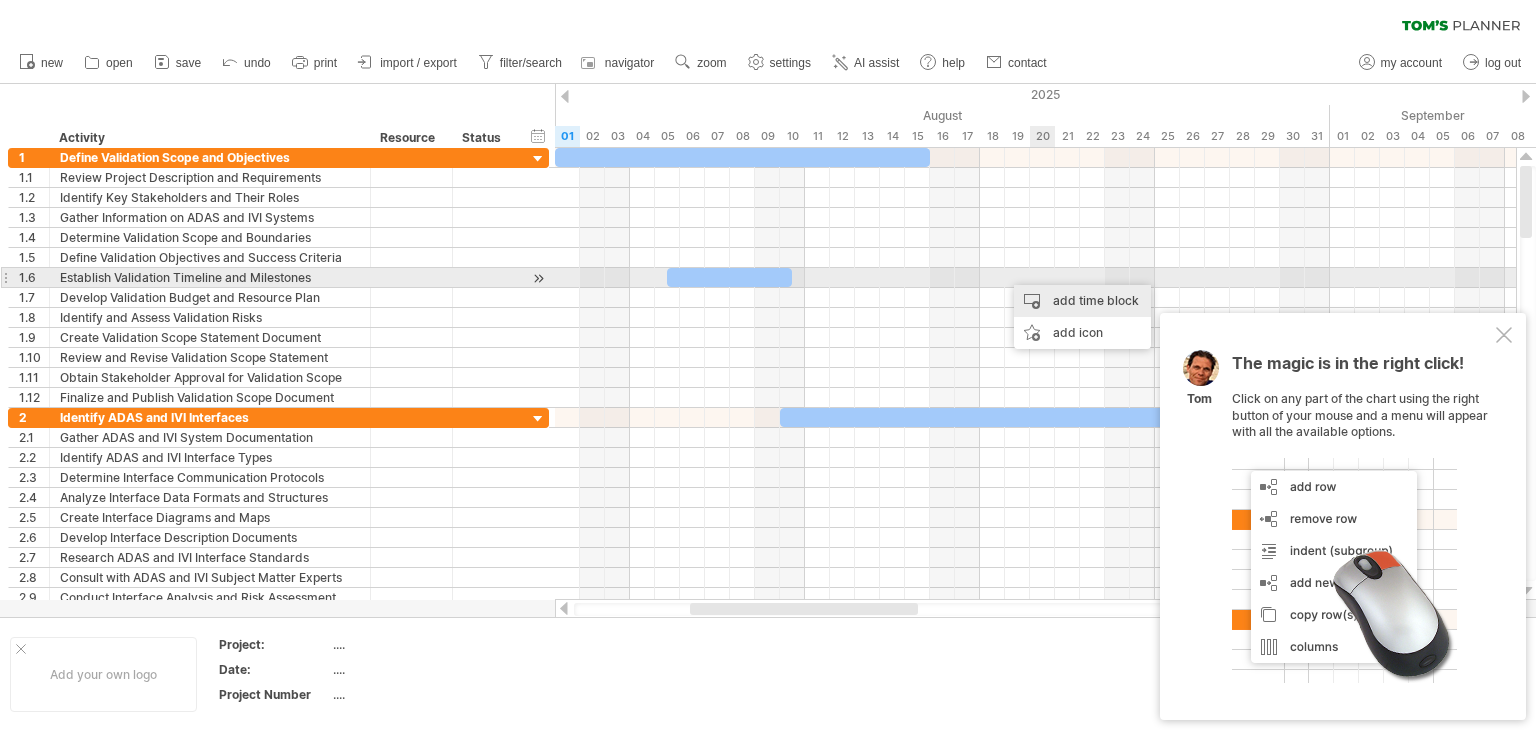 click on "add time block" at bounding box center [1082, 301] 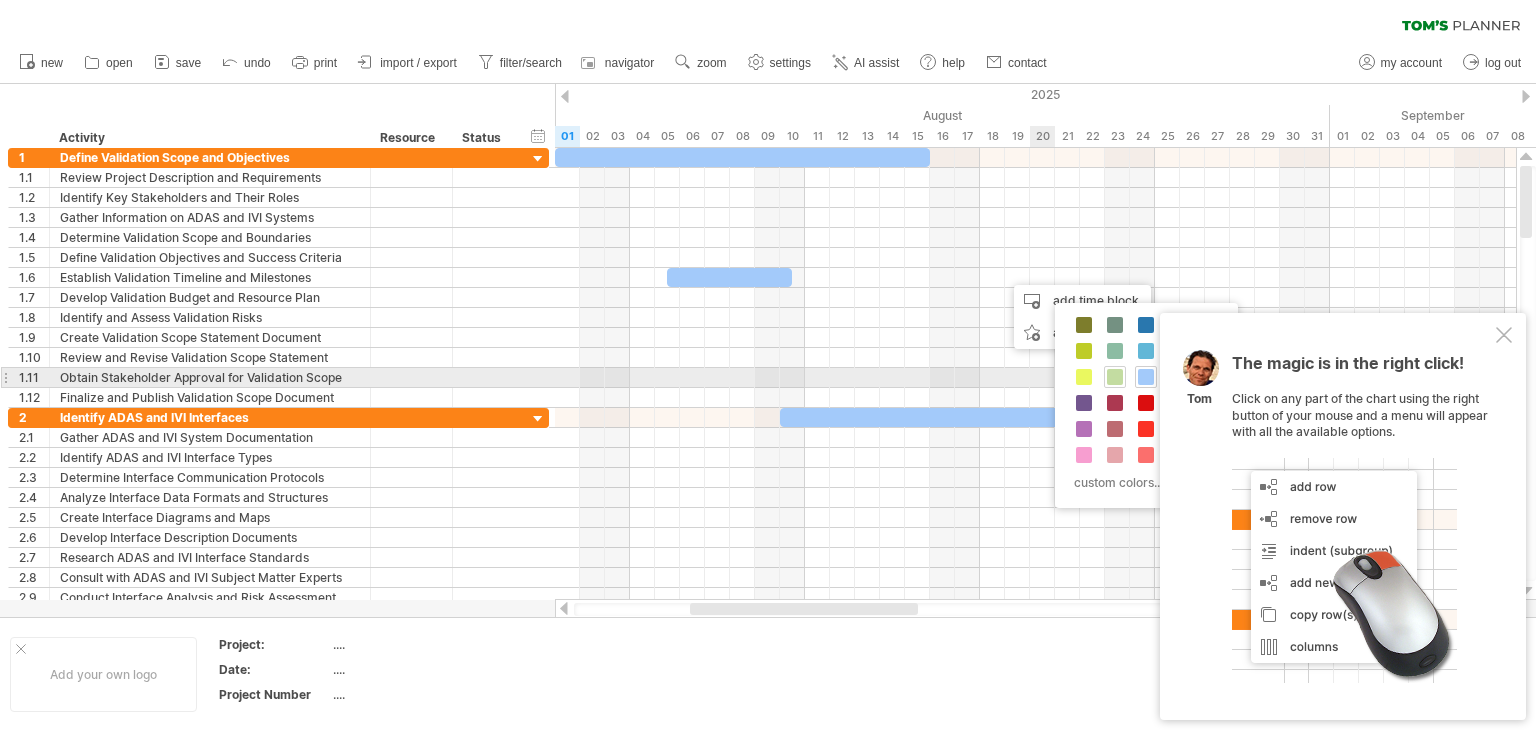 click at bounding box center [1115, 377] 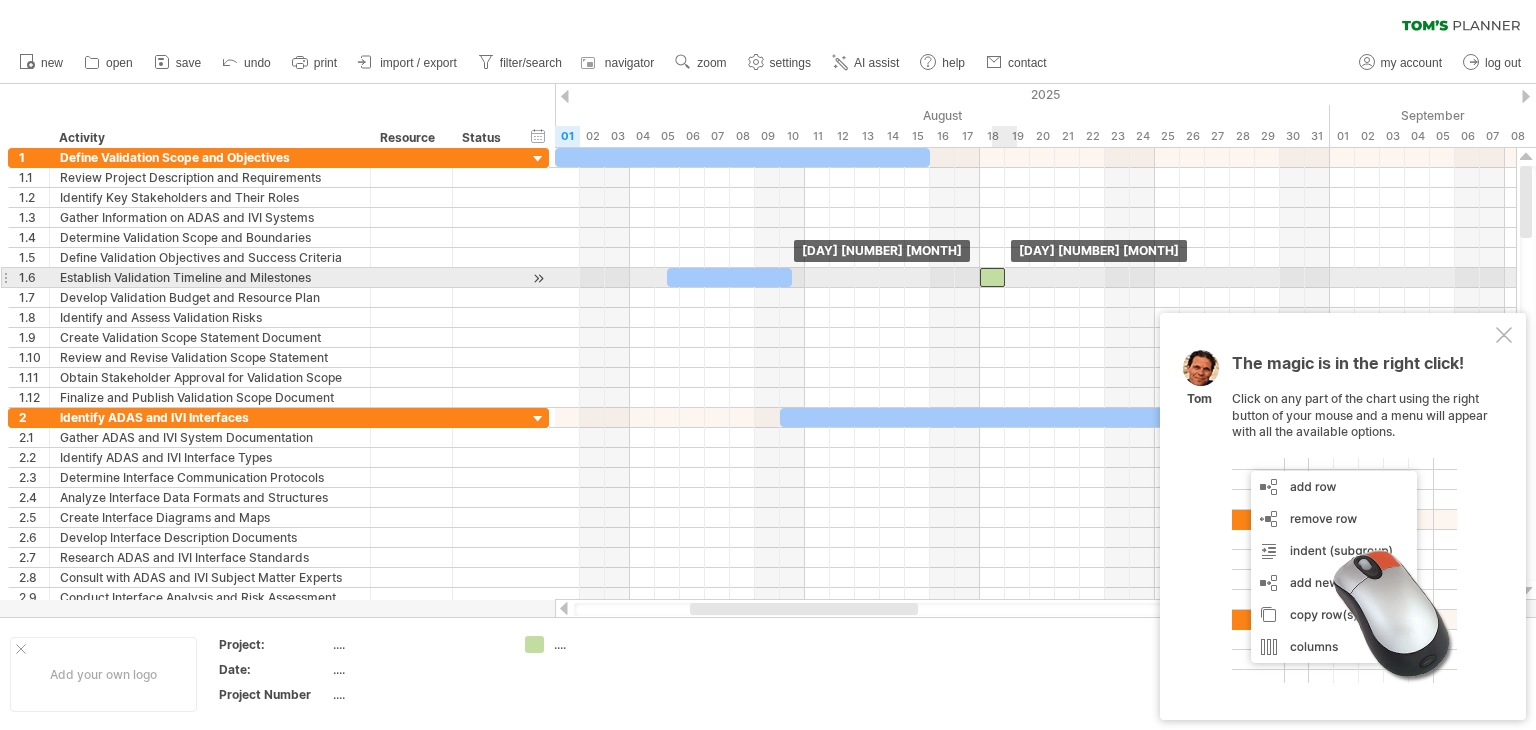 drag, startPoint x: 1015, startPoint y: 273, endPoint x: 994, endPoint y: 273, distance: 21 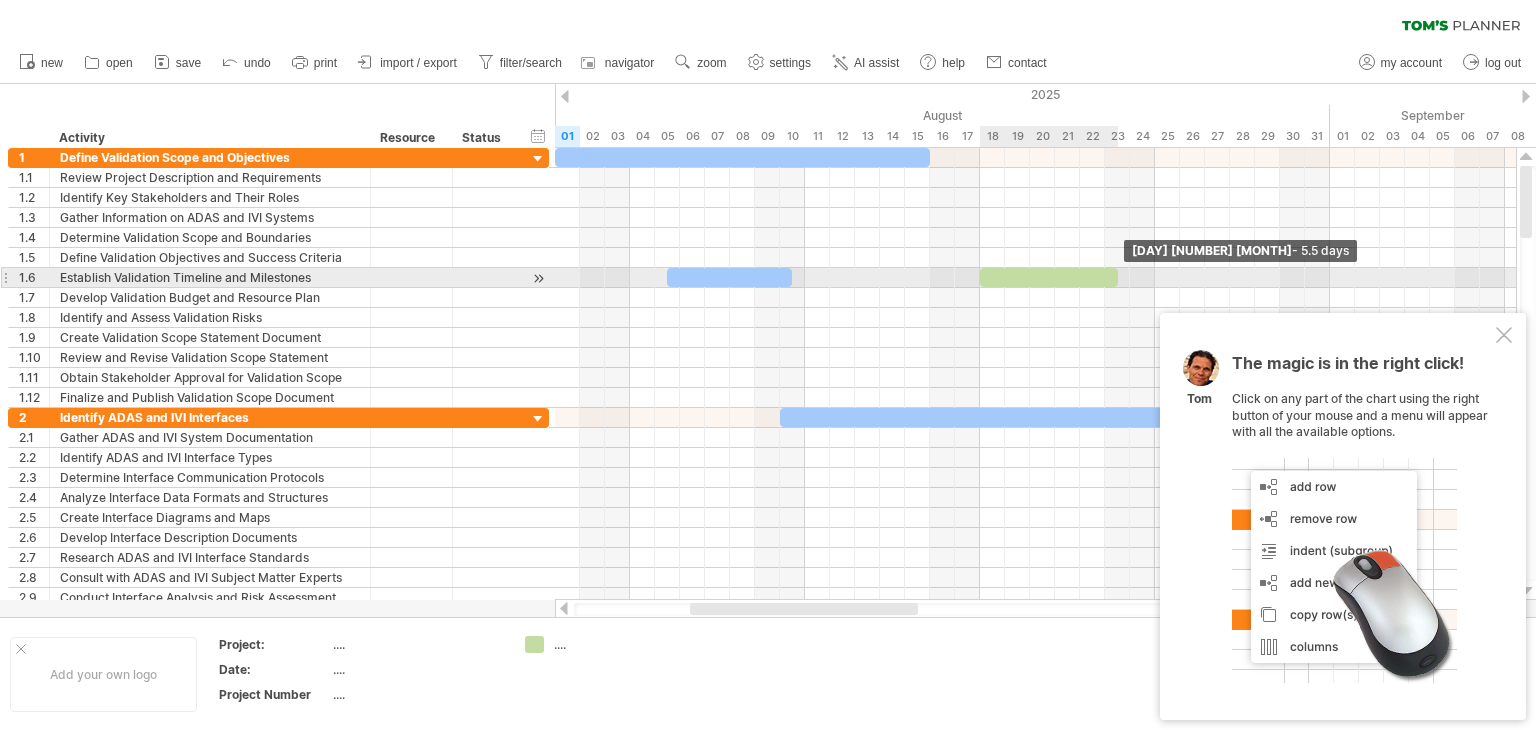 drag, startPoint x: 1008, startPoint y: 273, endPoint x: 1121, endPoint y: 275, distance: 113.0177 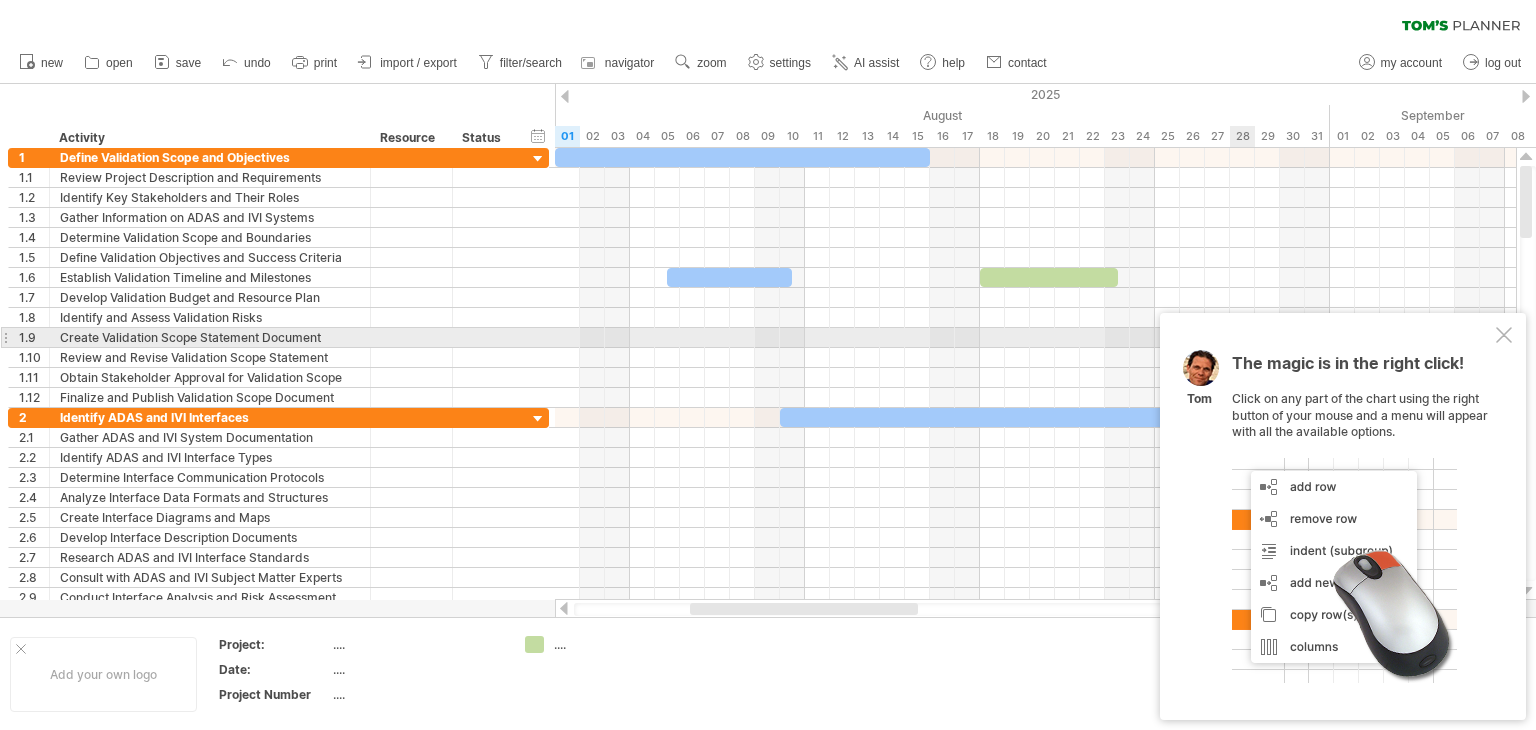 click on "The magic is in the right click! Click on any part of the chart using the right button of your mouse and a menu will appear with all the available options. [PERSON]" at bounding box center [1343, 516] 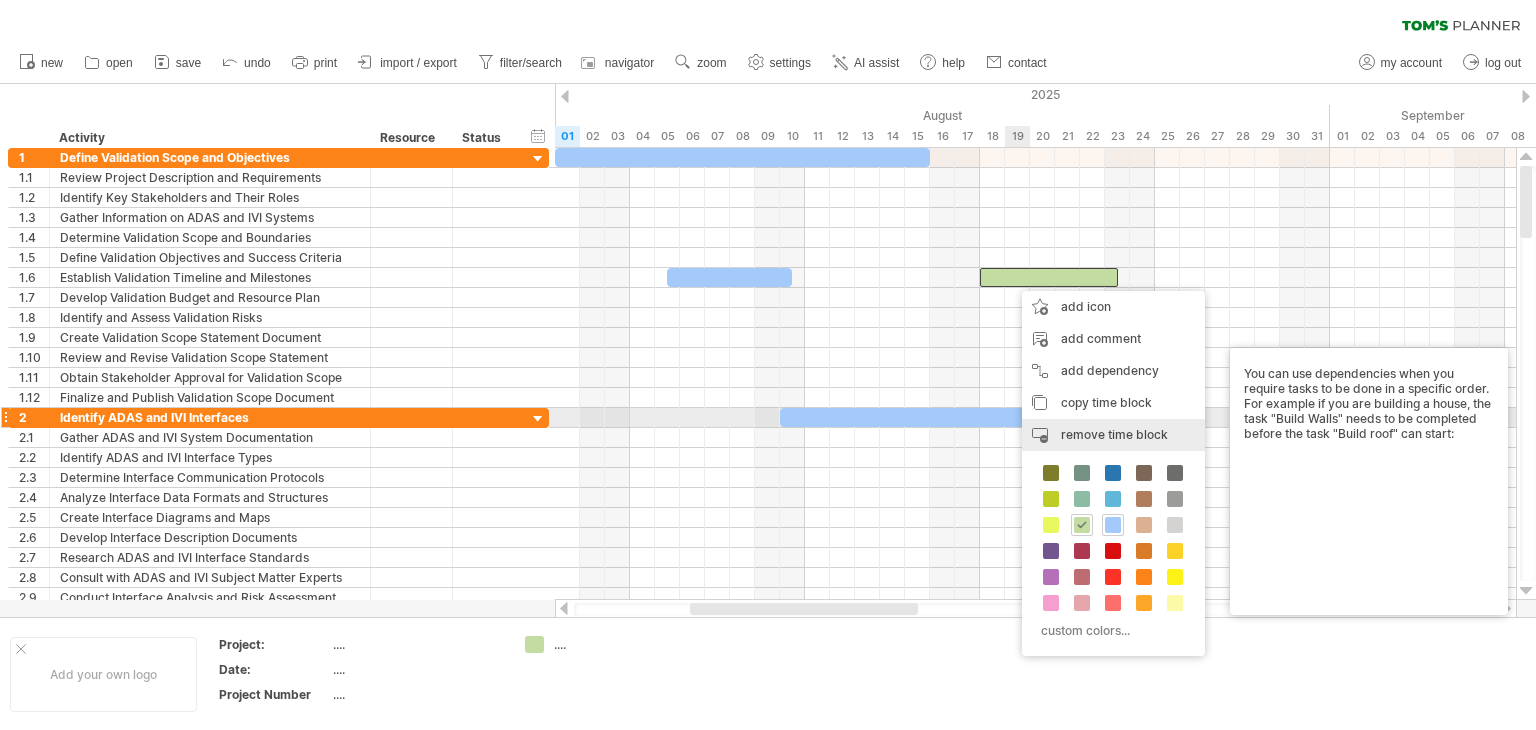click on "remove time block remove selected items" at bounding box center [1113, 435] 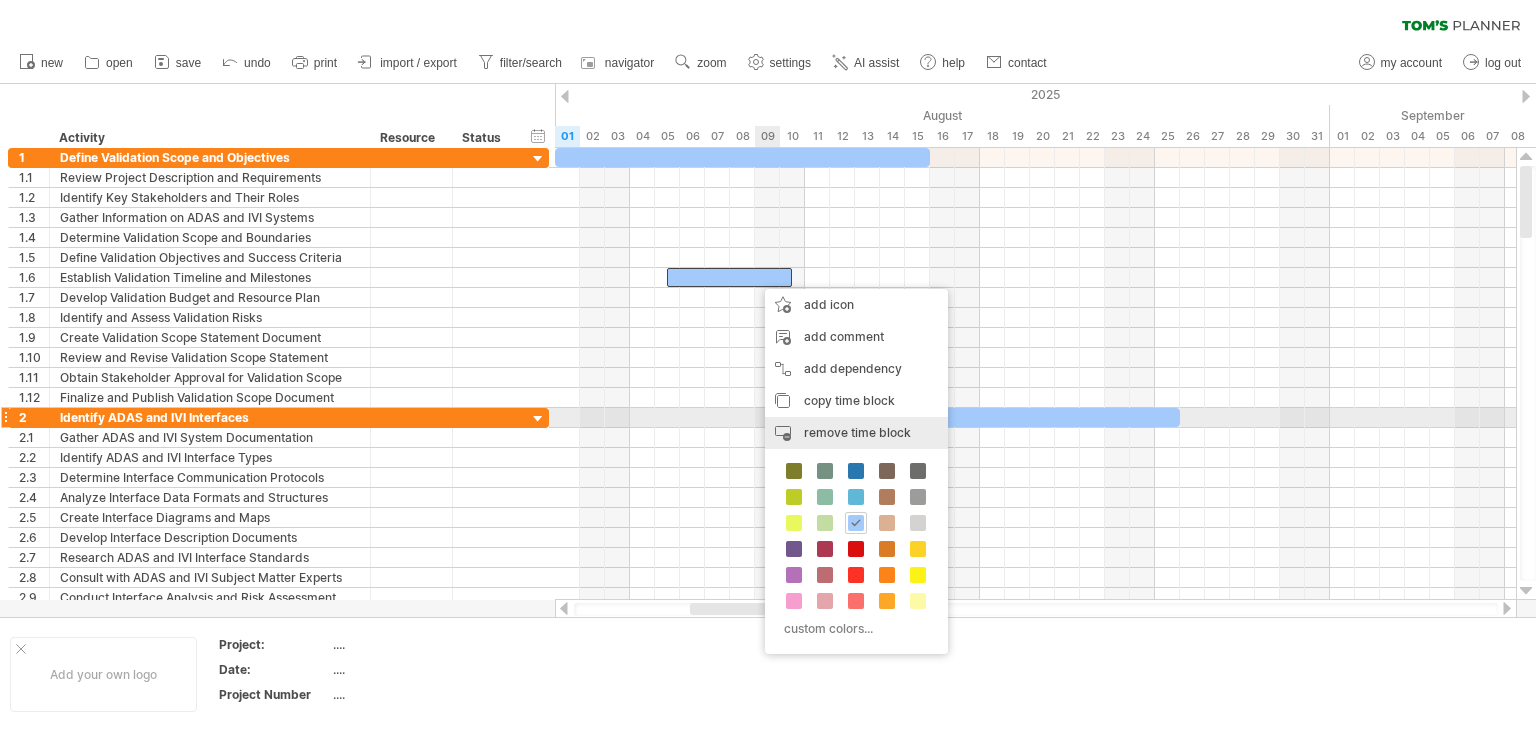 click on "remove time block" at bounding box center [857, 432] 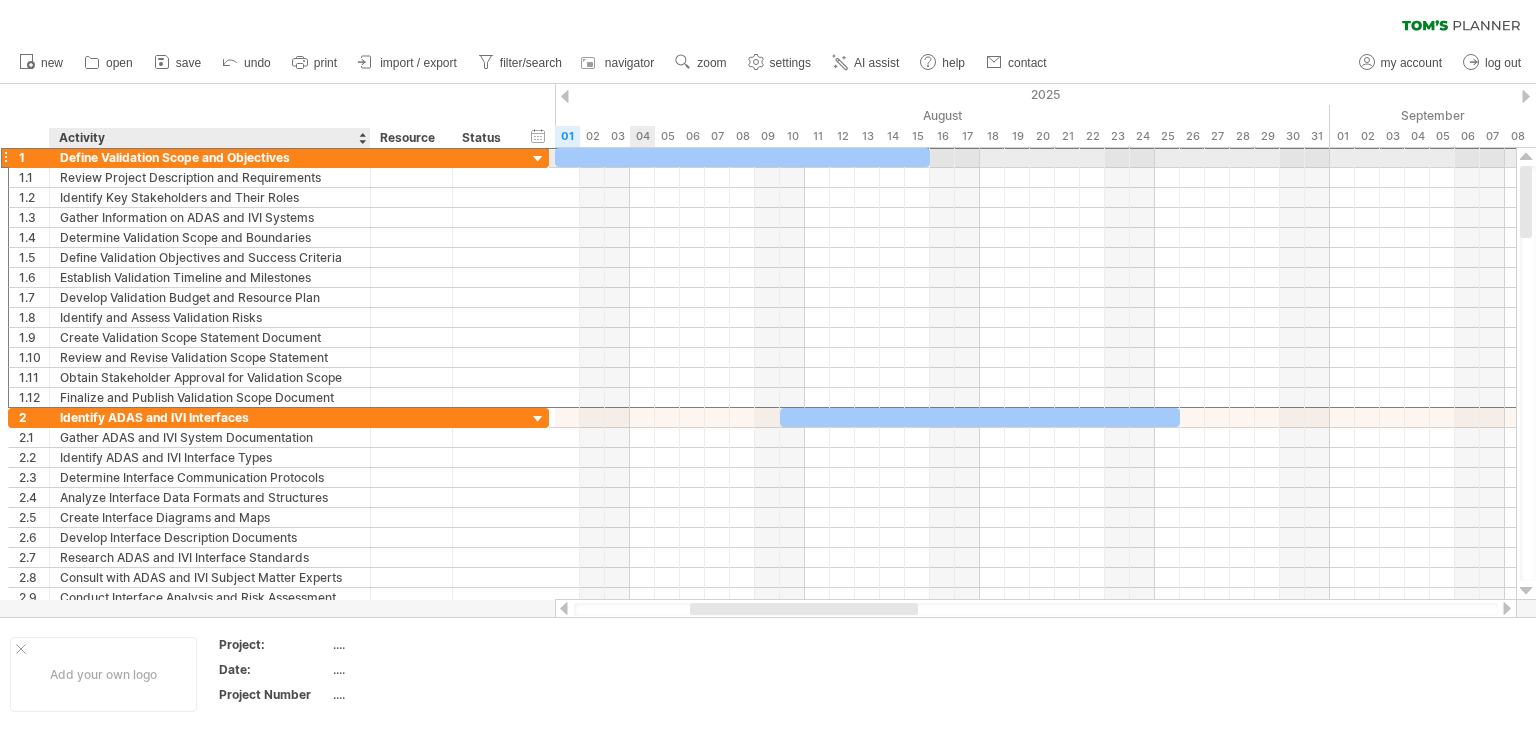 click on "Define Validation Scope and Objectives" at bounding box center (210, 157) 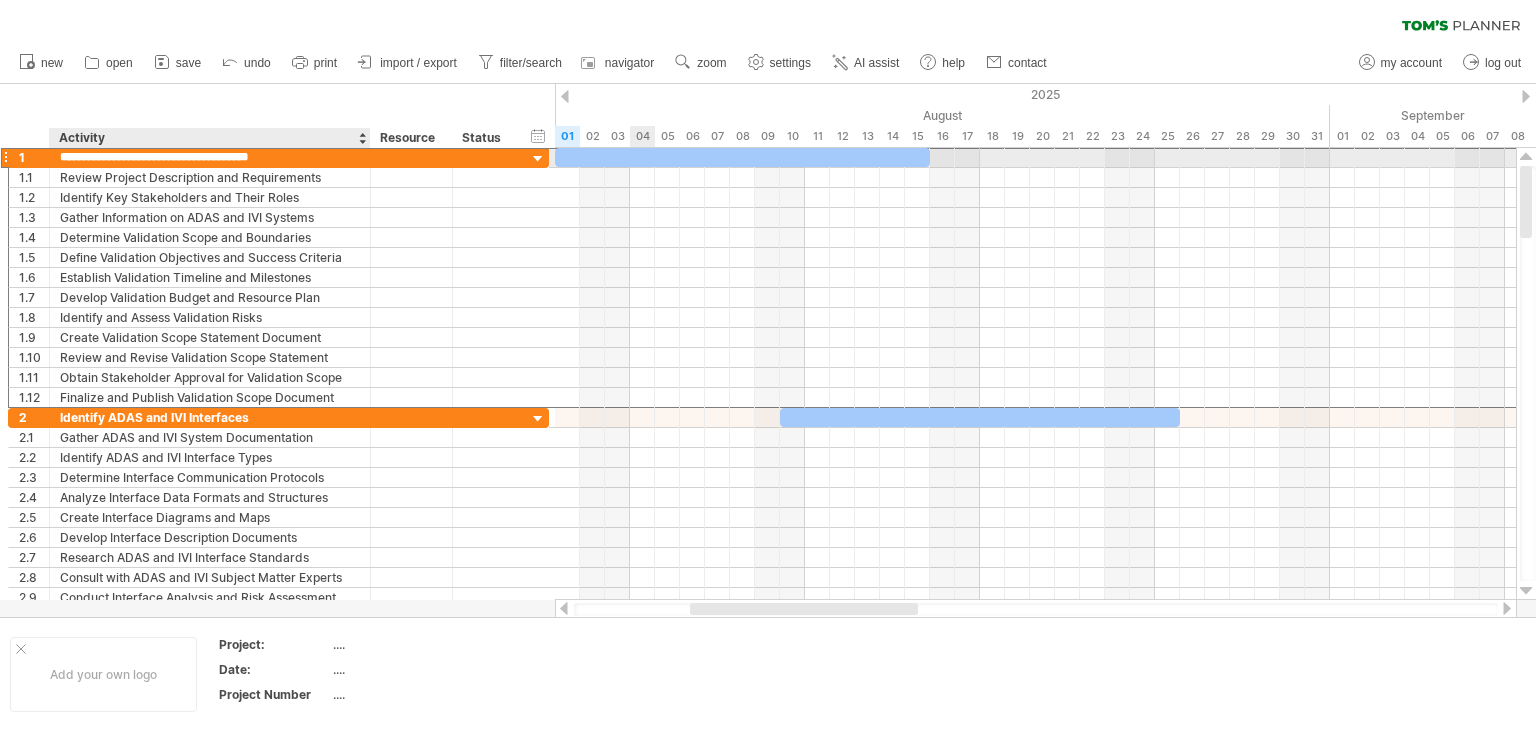 click on "**********" at bounding box center [210, 157] 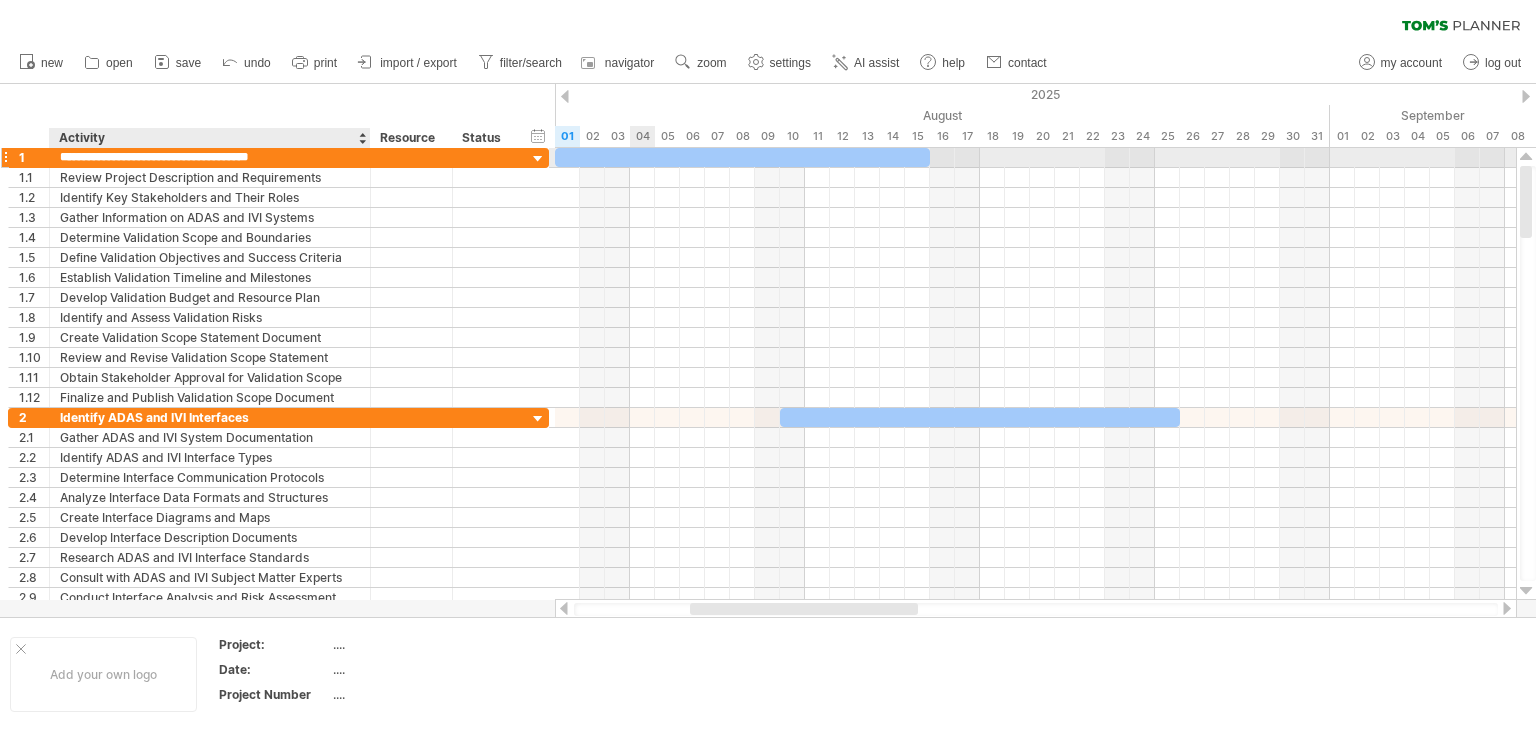 click on "**********" at bounding box center [210, 157] 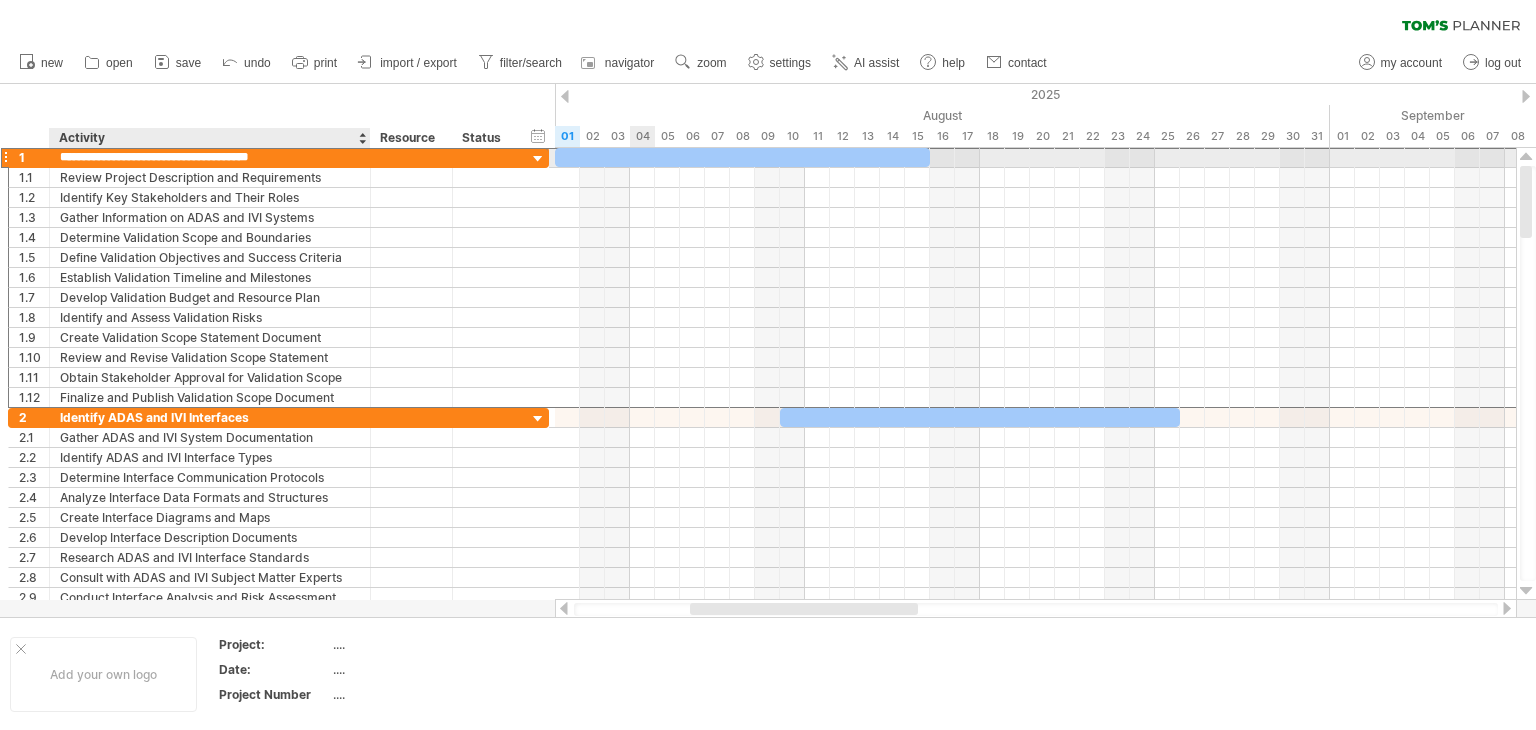 click on "**********" at bounding box center (210, 157) 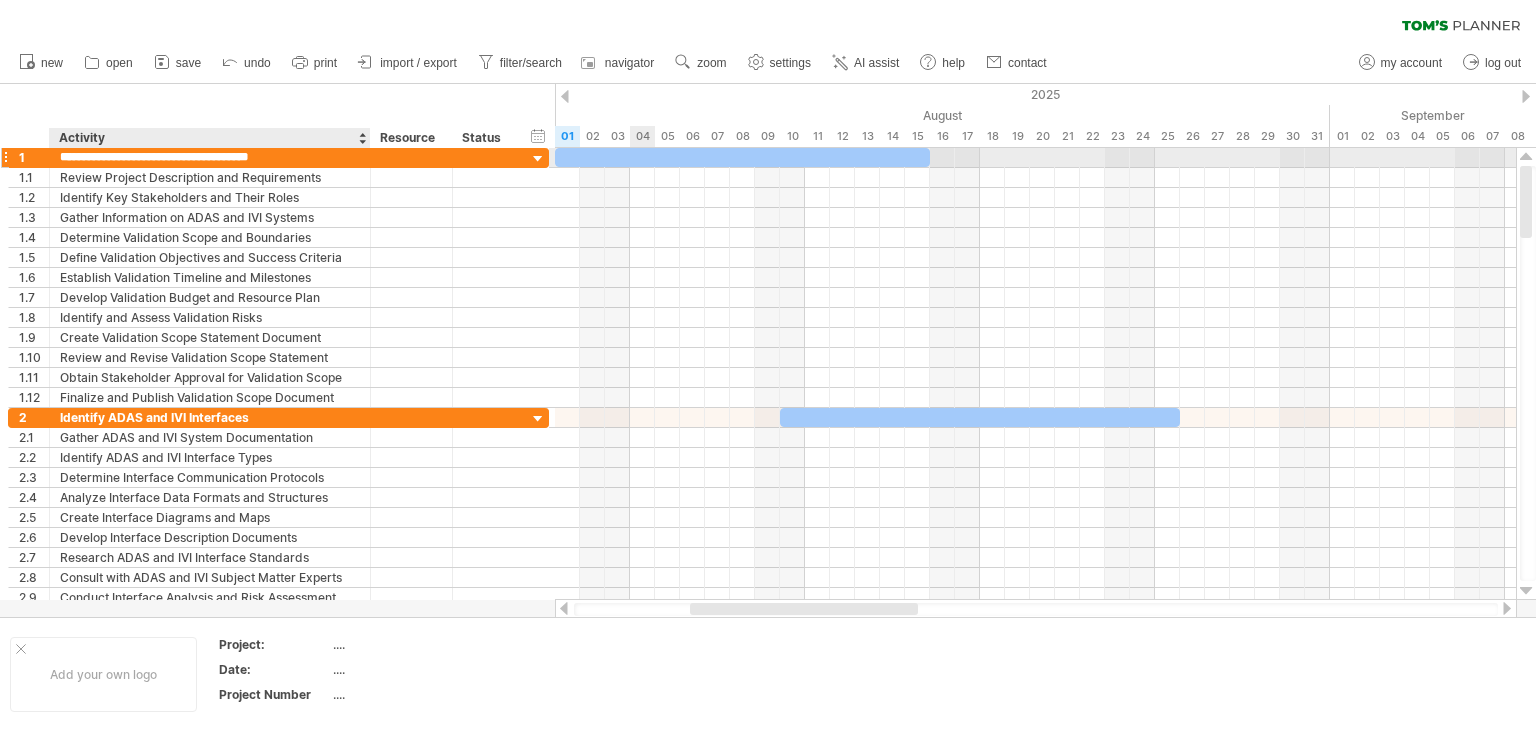 click on "**********" at bounding box center (210, 157) 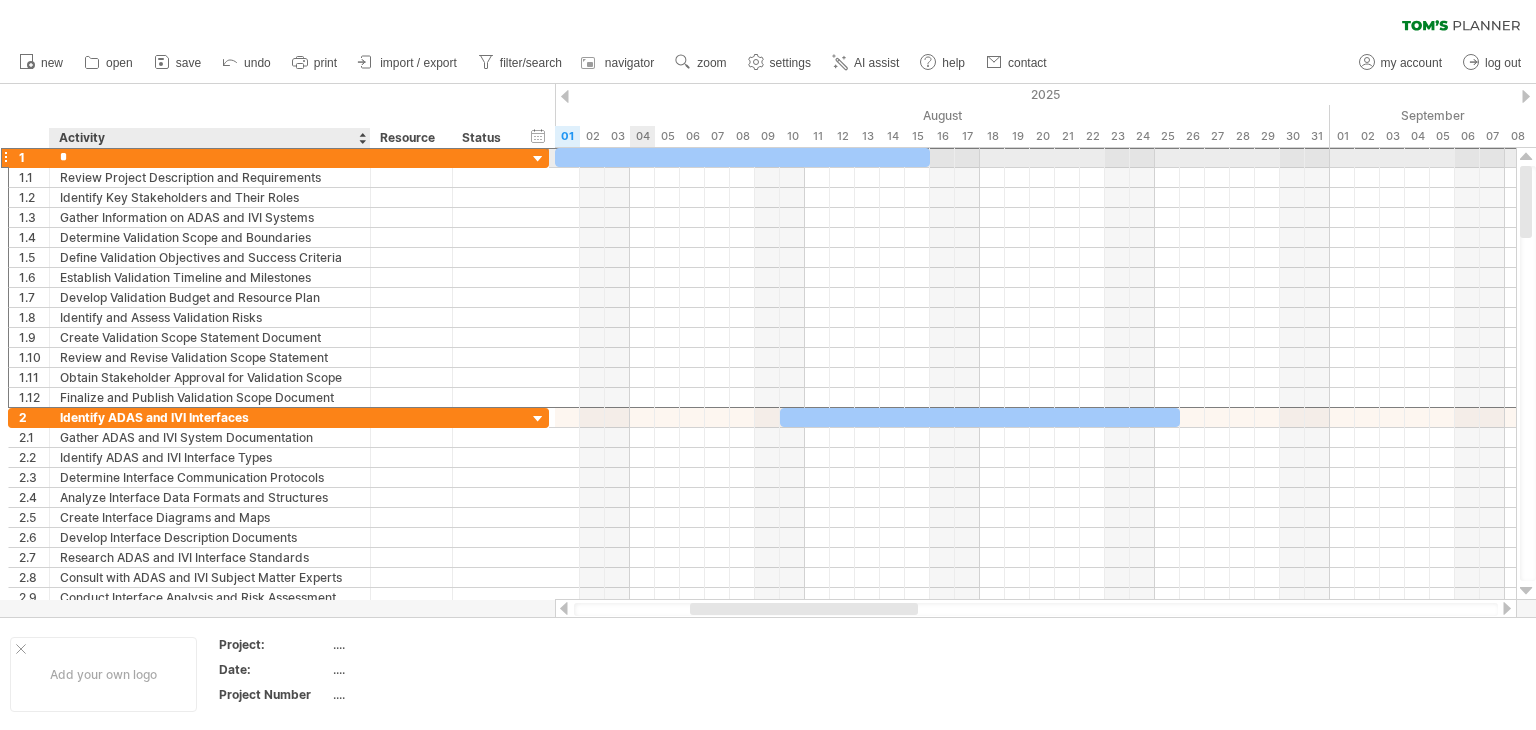 type on "**" 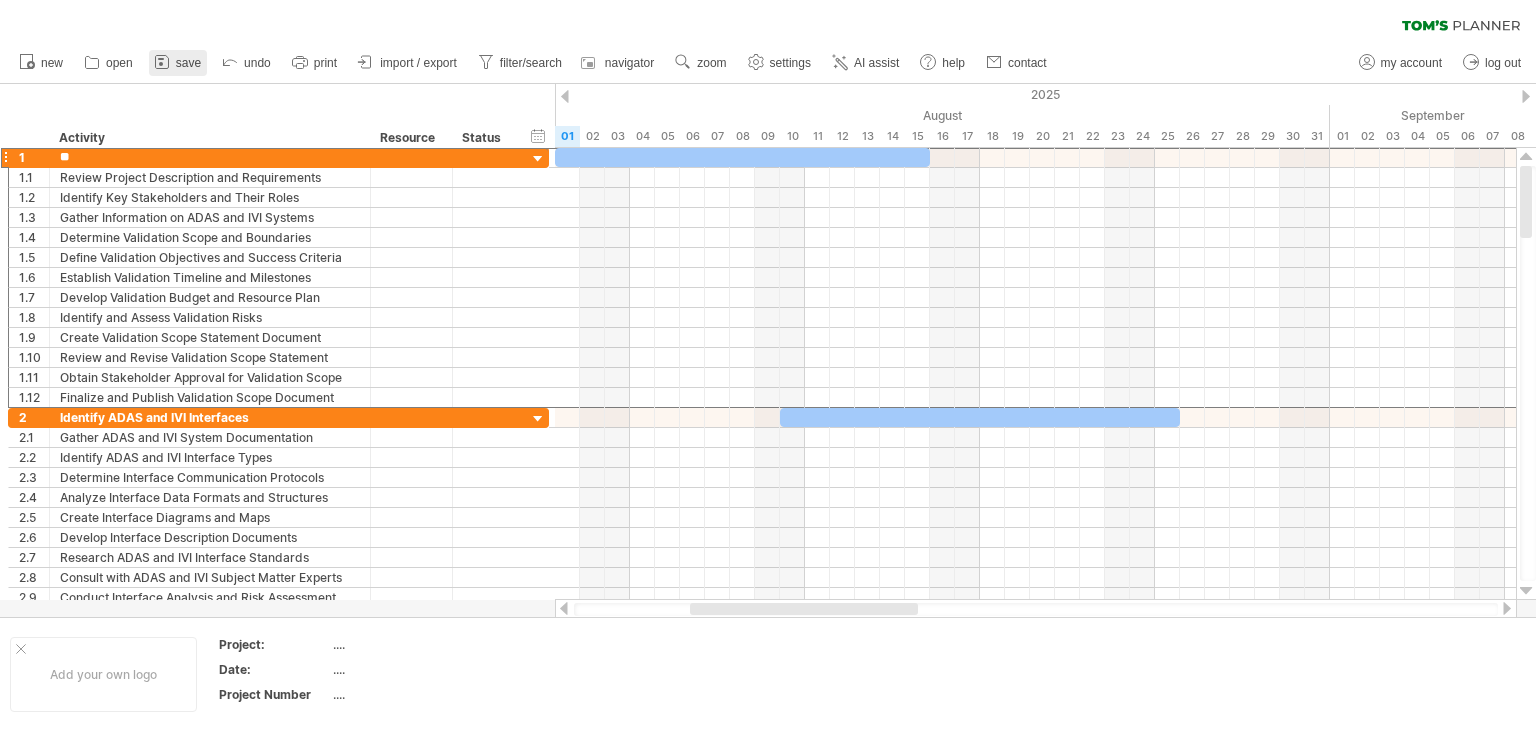 click 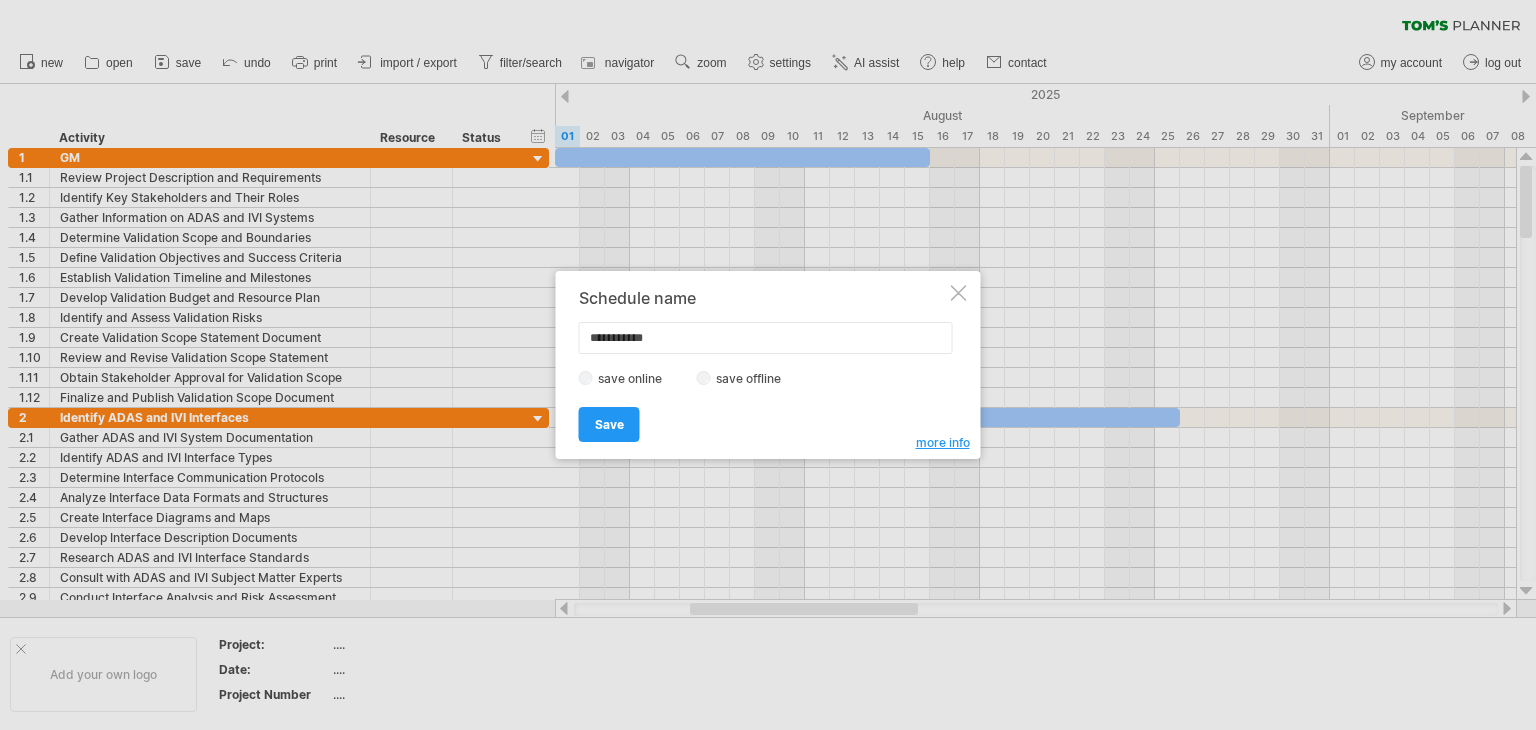 click on "save offline" at bounding box center (754, 378) 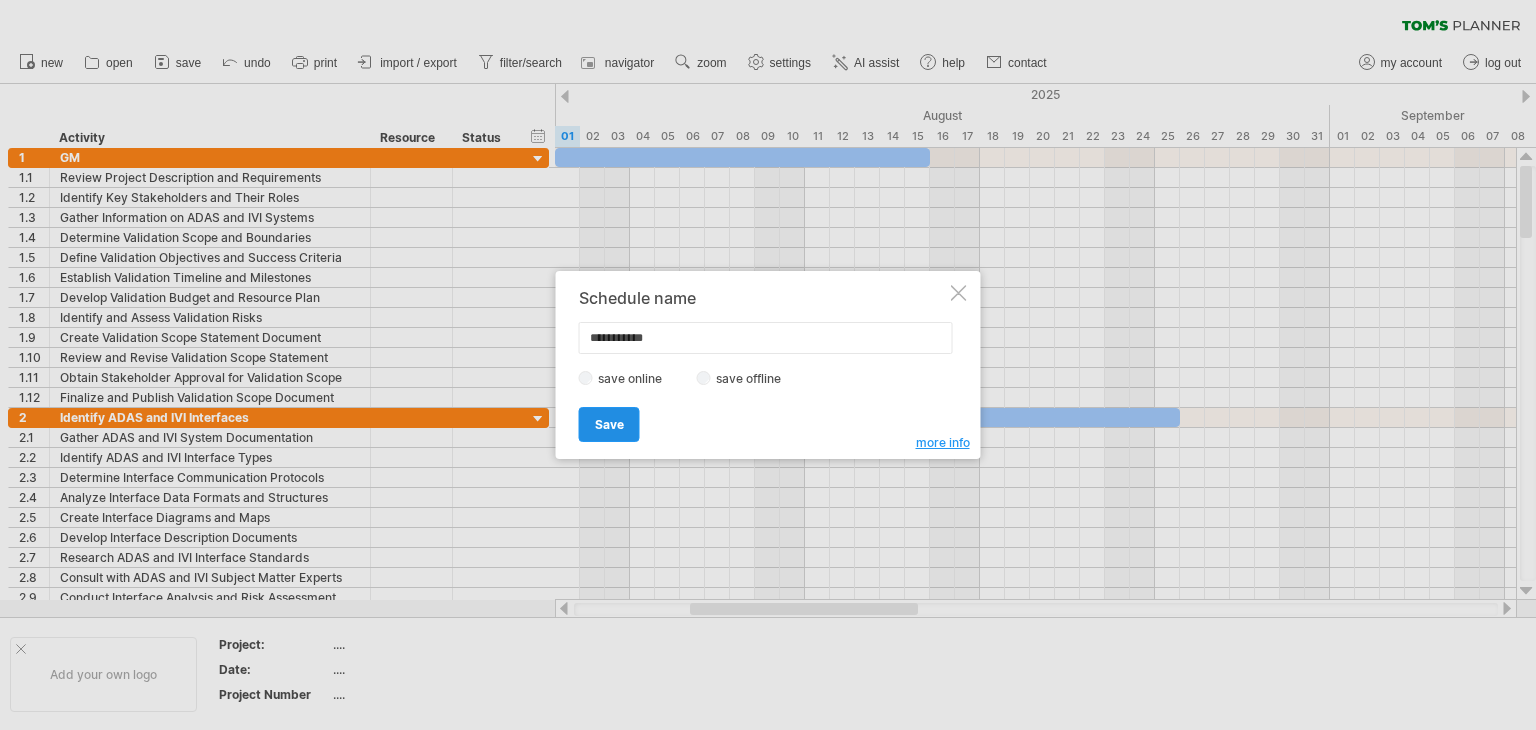 click on "Save" at bounding box center (609, 424) 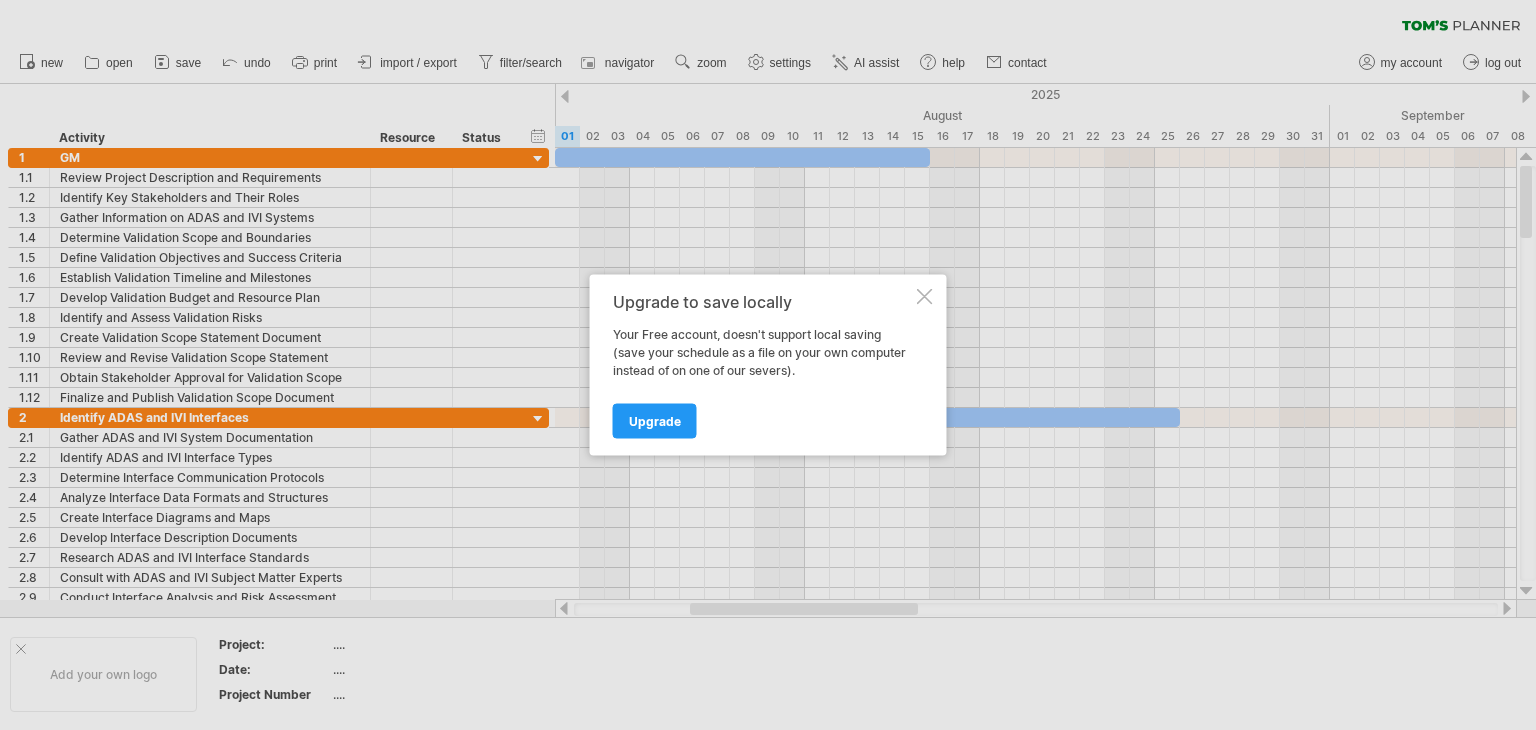click at bounding box center (925, 297) 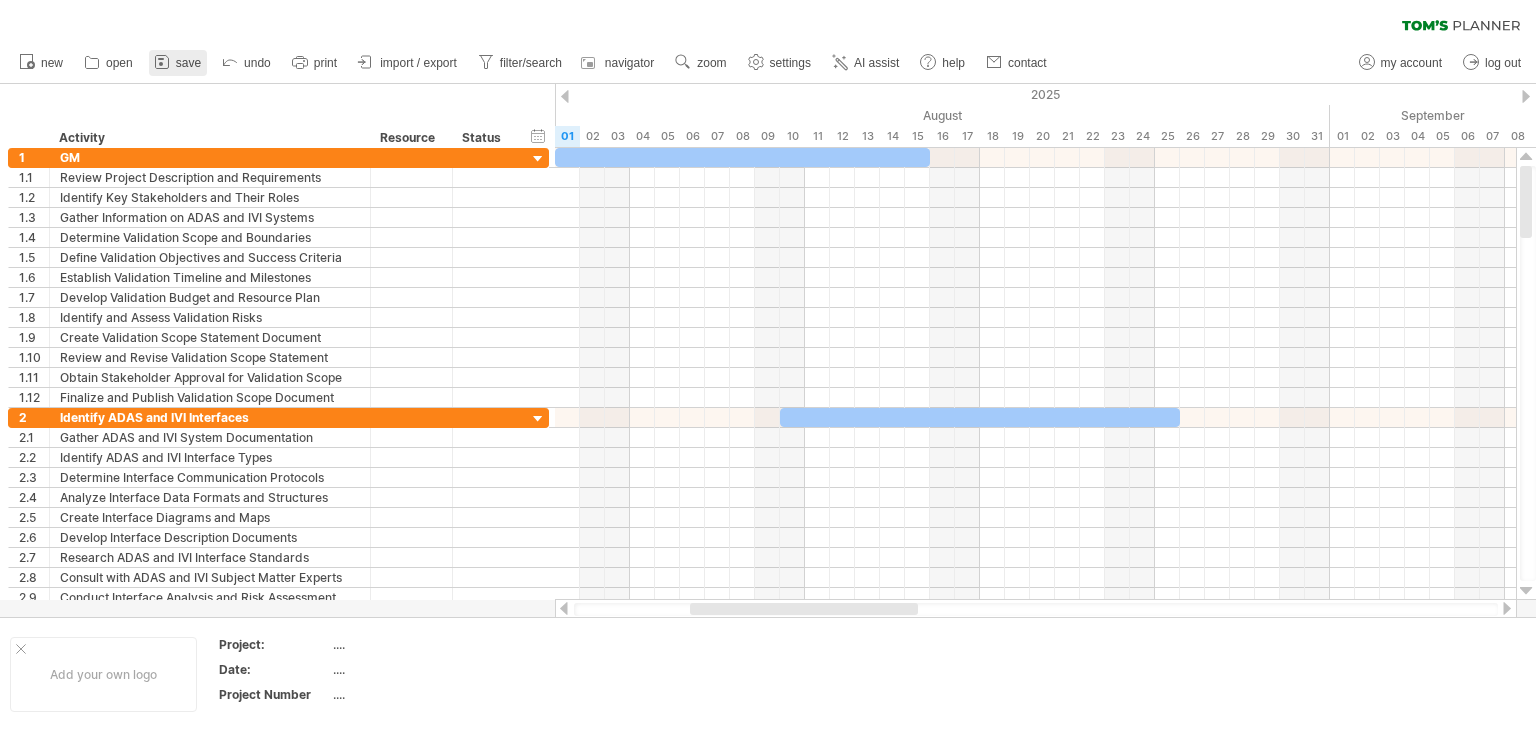 click on "save" at bounding box center [188, 63] 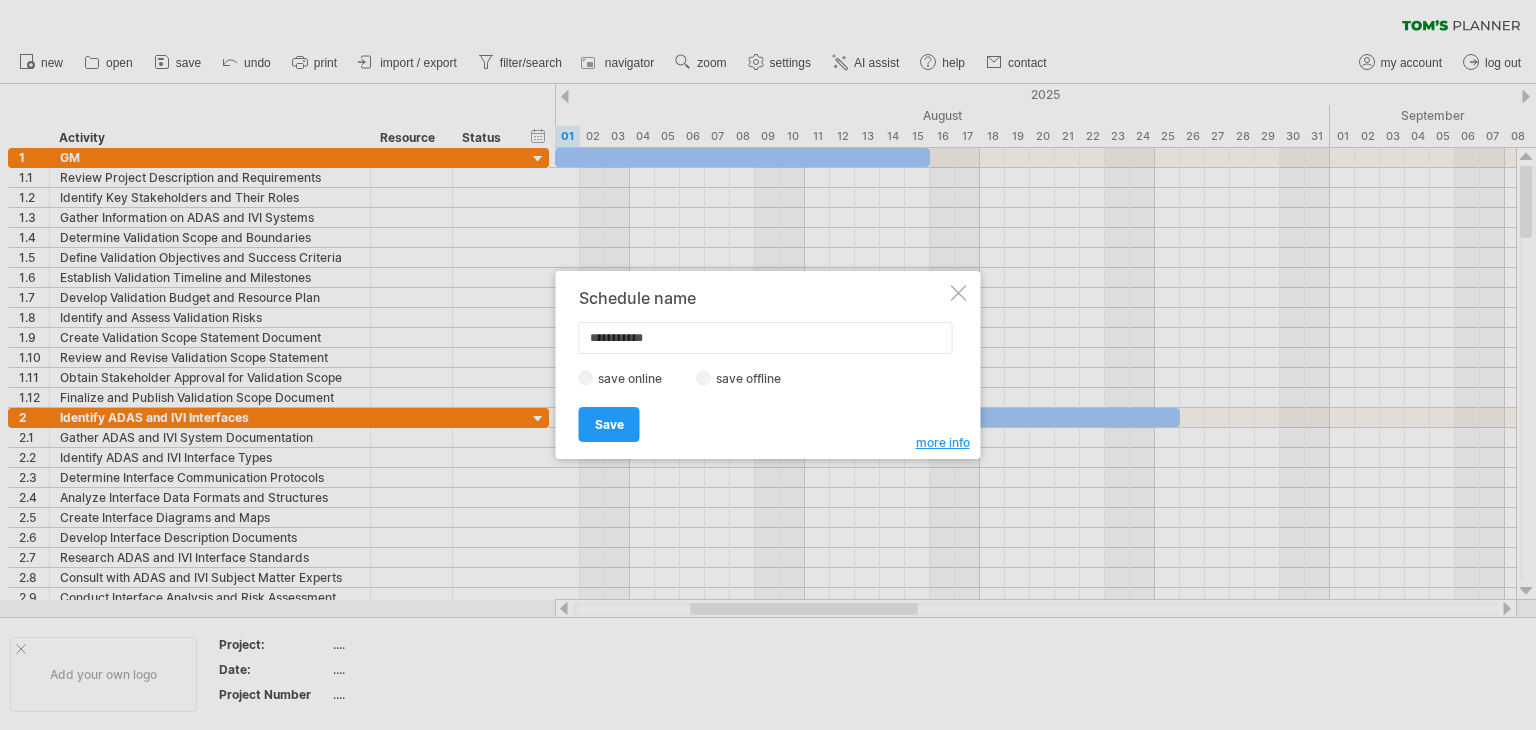 click at bounding box center (959, 293) 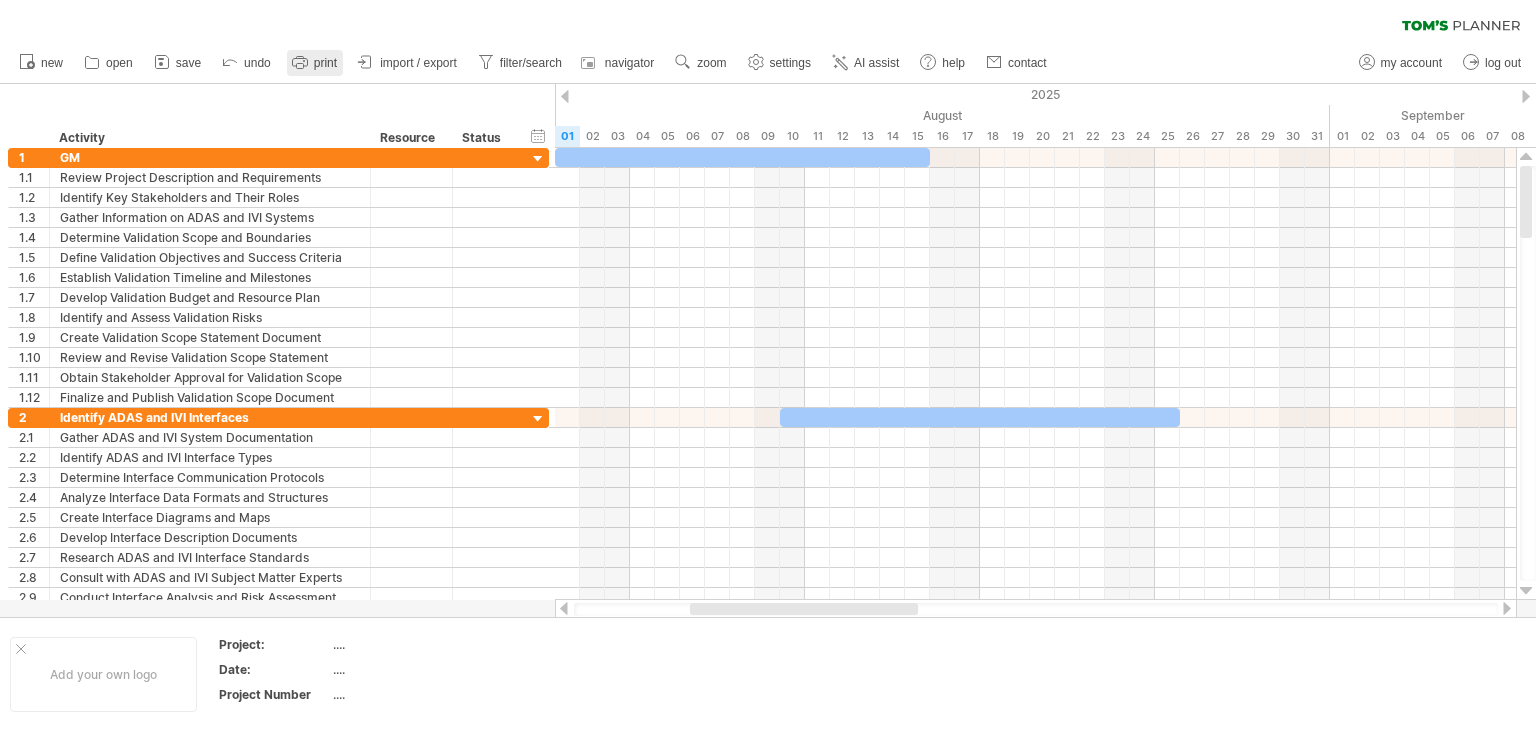 click on "print" at bounding box center (315, 63) 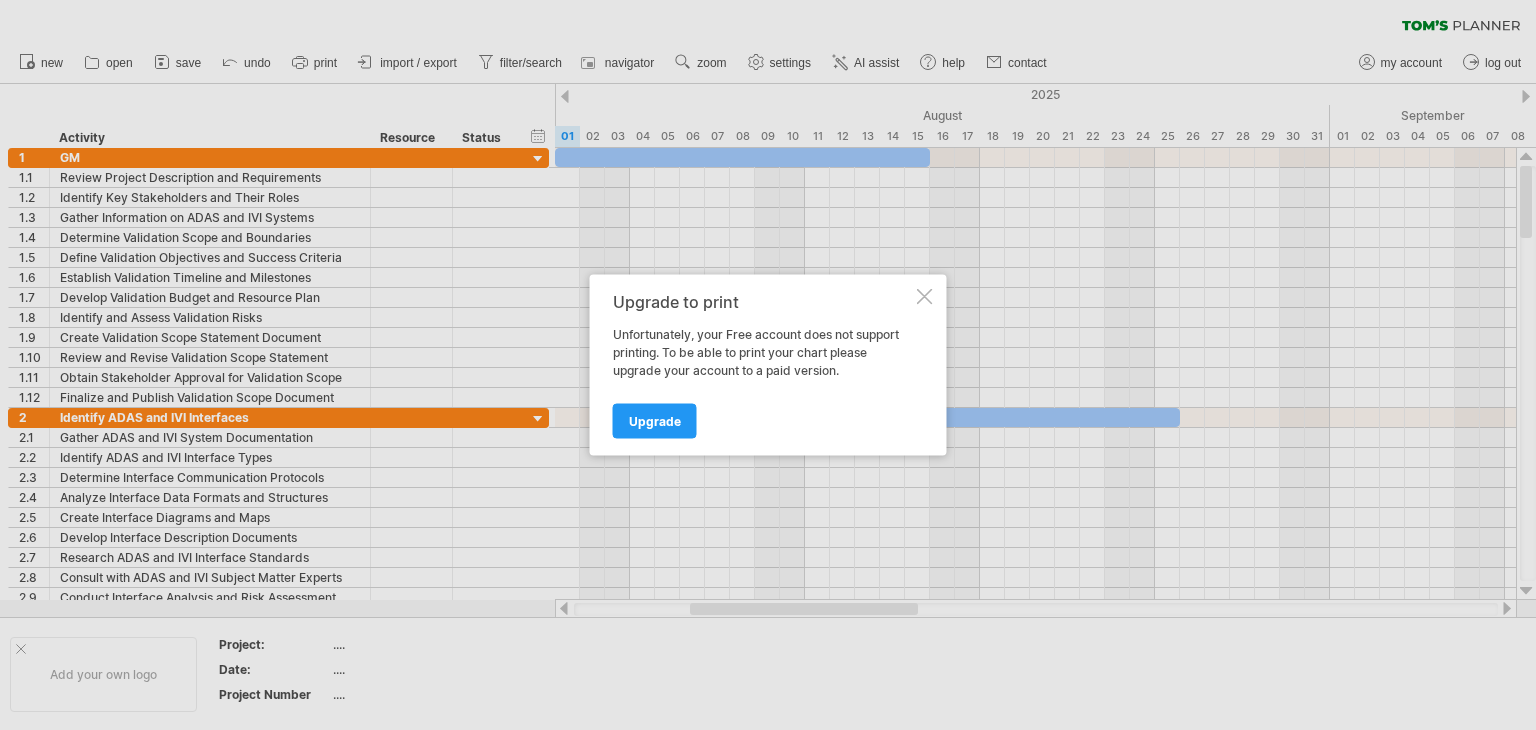 click at bounding box center (925, 297) 